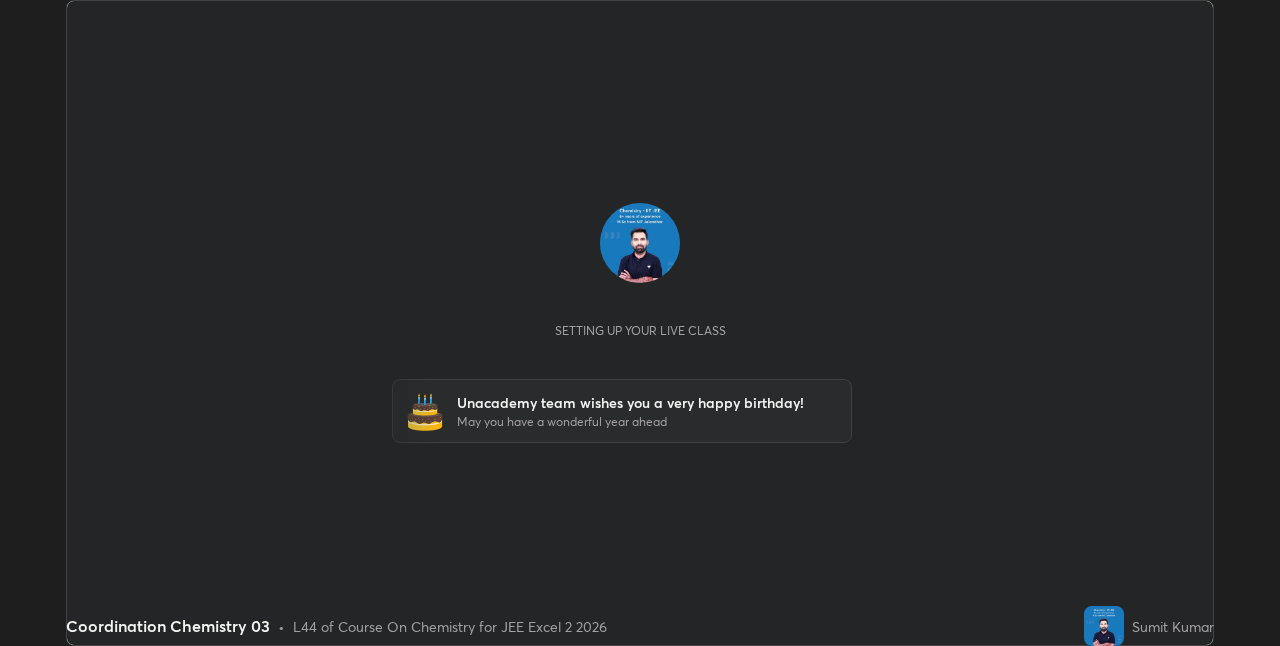 scroll, scrollTop: 0, scrollLeft: 0, axis: both 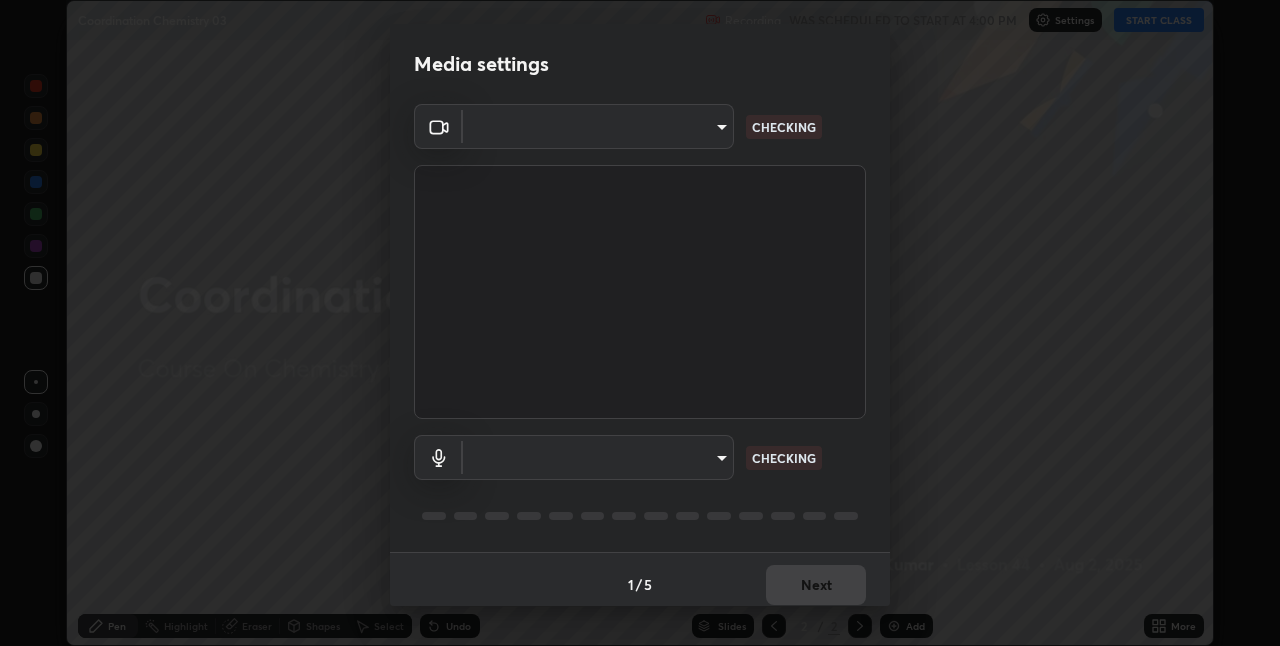 click on "Erase all Coordination Chemistry 03 Recording WAS SCHEDULED TO START AT  [TIME] Settings START CLASS Setting up your live class Unacademy team wishes you a very happy birthday! May you have a wonderful year ahead Coordination Chemistry 03 • L44 of Course On Chemistry for JEE Excel 2 2026 [PERSON] Pen Highlight Eraser Shapes Select Undo Slides 2 / 2 Add More No doubts shared Encourage your learners to ask a doubt for better clarity Report an issue Reason for reporting Buffering Chat not working Audio - Video sync issue Educator video quality low ​ Attach an image Report Media settings ​ CHECKING ​ CHECKING 1 / 5 Next" at bounding box center [640, 323] 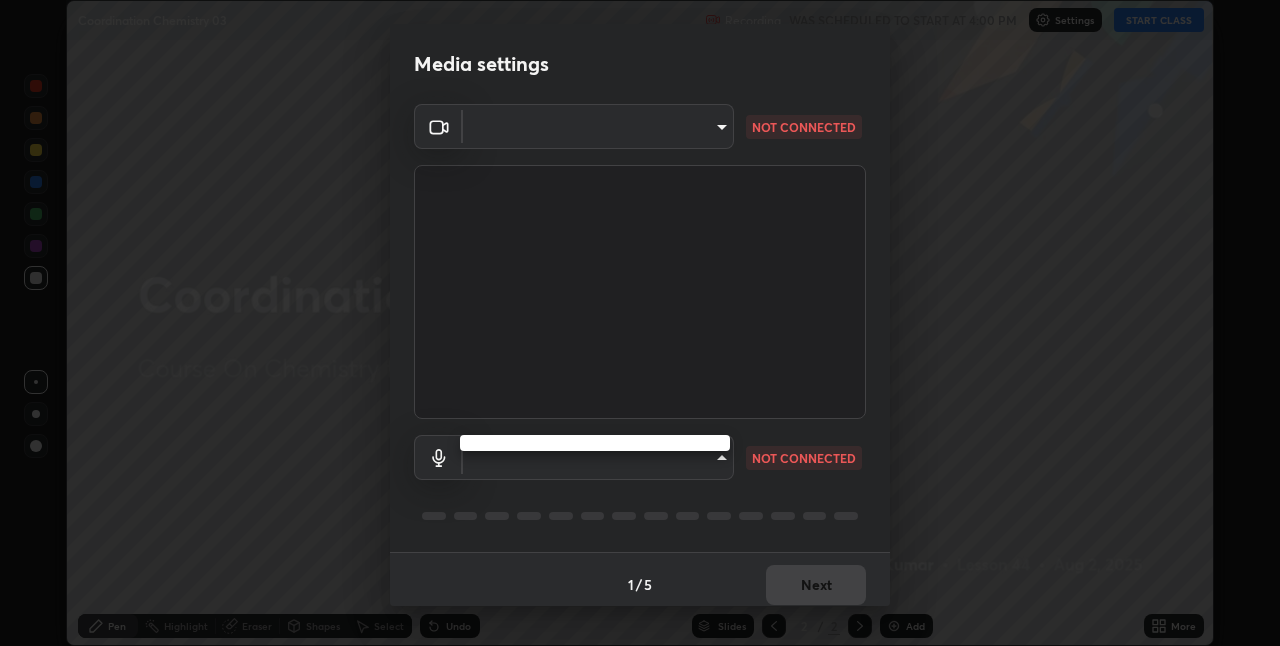 type on "8d516f7ebb6c46873b1a4370d76e42962edcd492c05cef6b64537e25f8f89846" 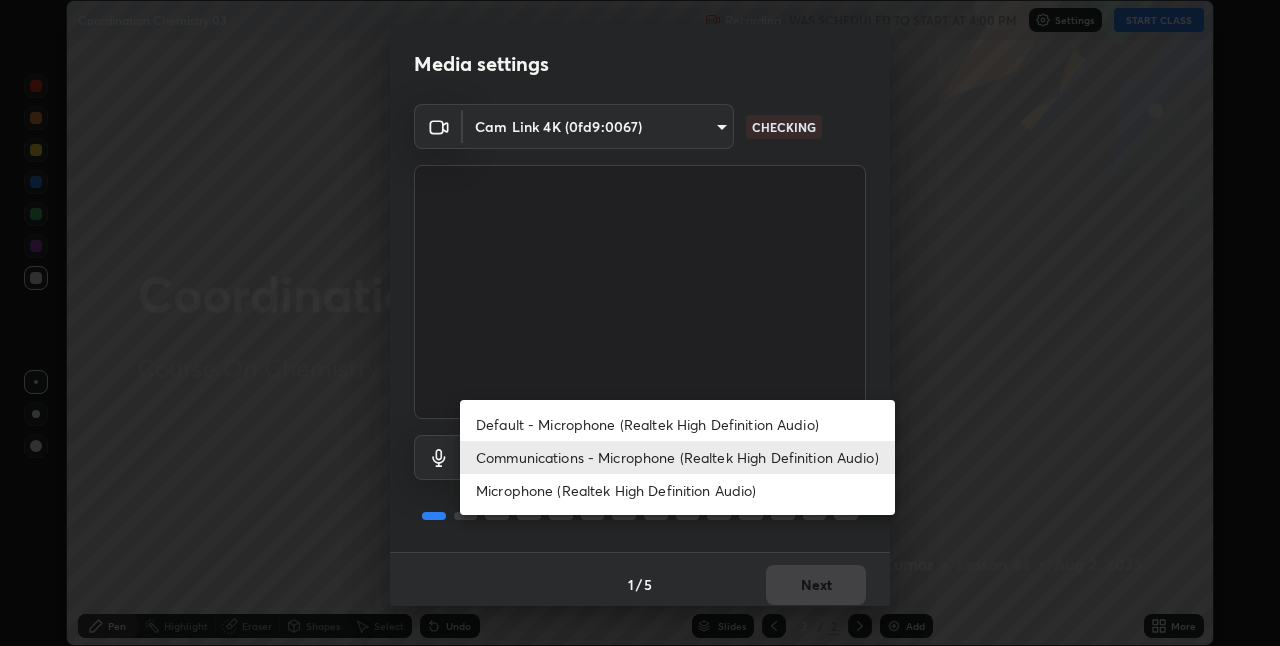 click on "Microphone (Realtek High Definition Audio)" at bounding box center [677, 490] 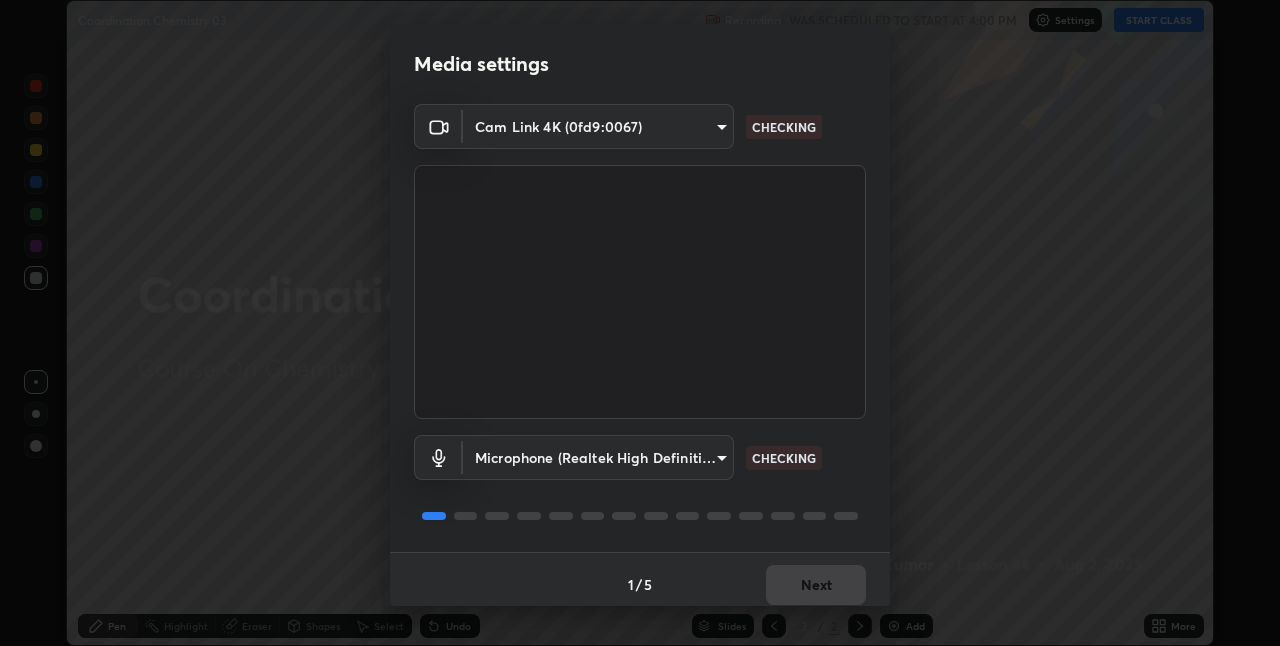 scroll, scrollTop: 10, scrollLeft: 0, axis: vertical 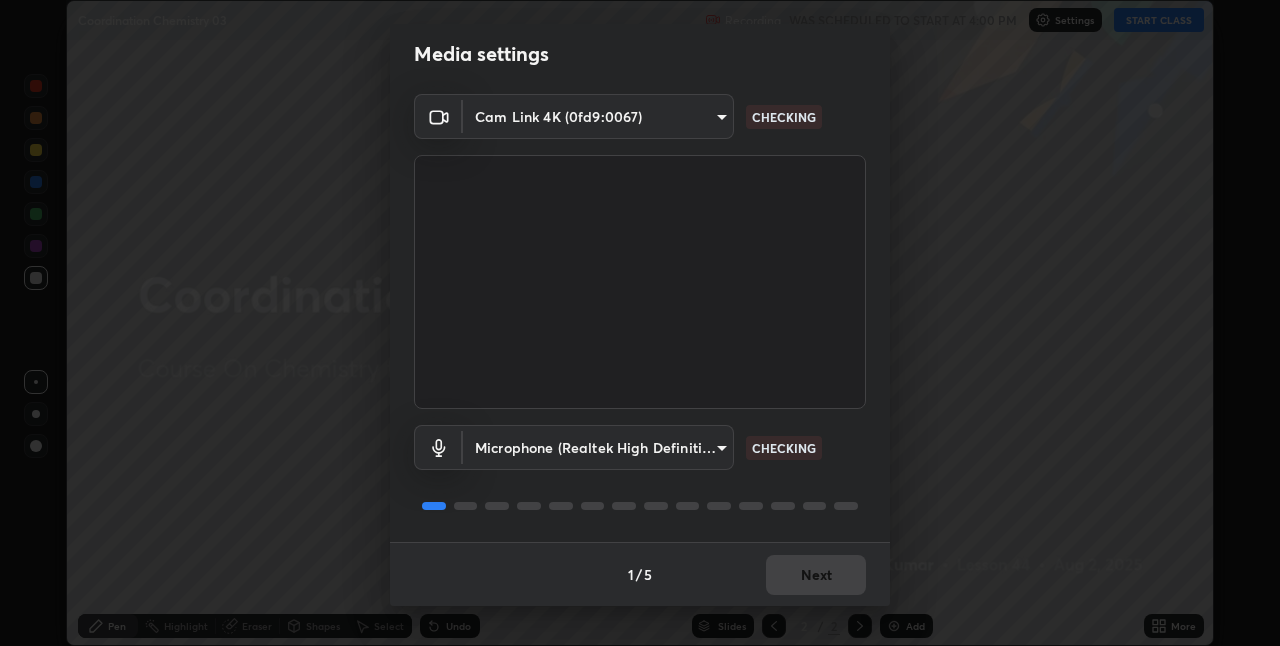 click on "1 / 5 Next" at bounding box center (640, 574) 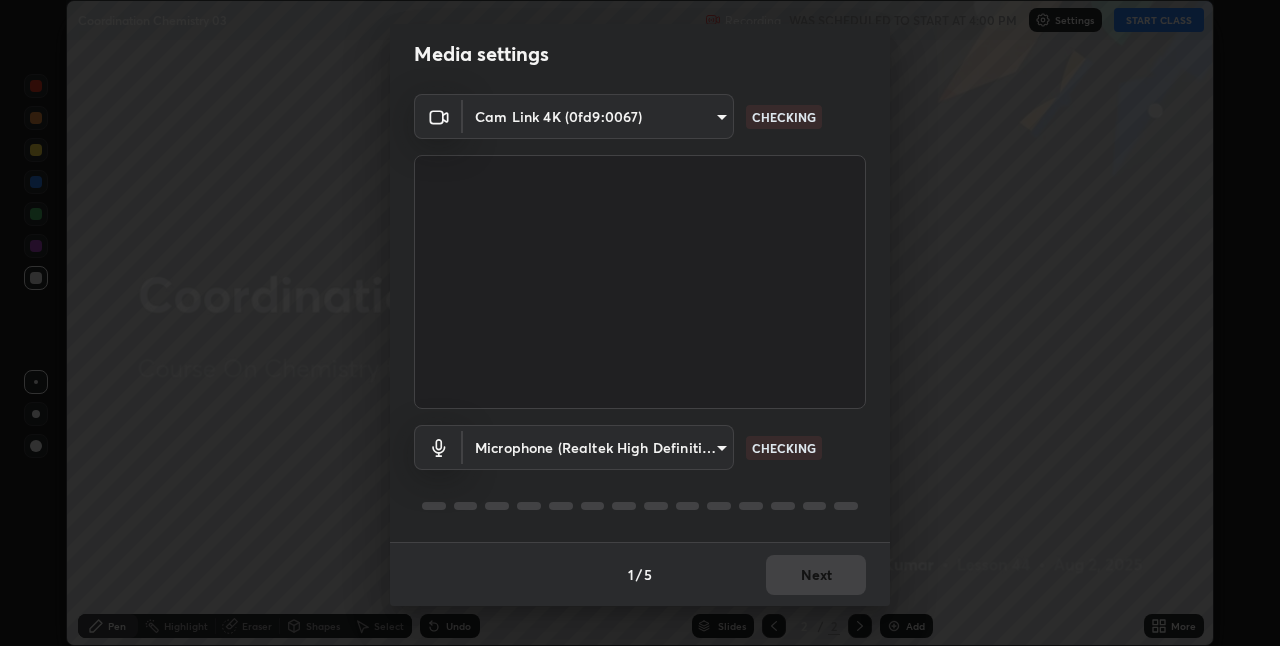 click on "1 / 5 Next" at bounding box center [640, 574] 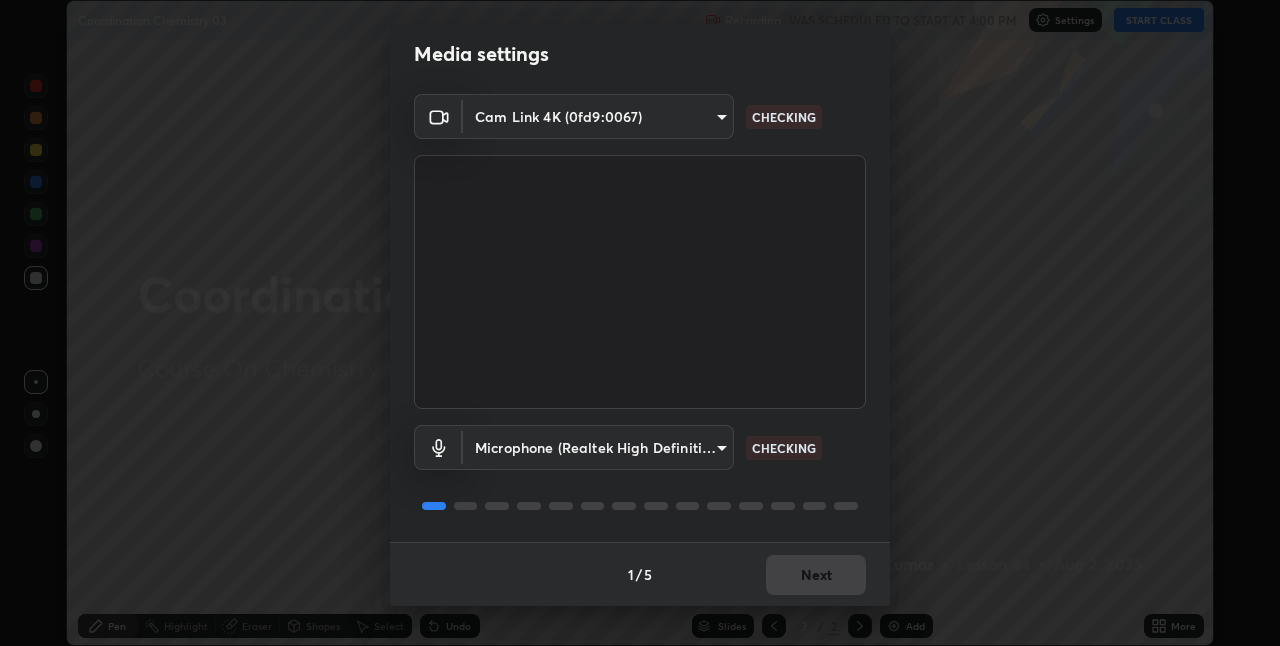 click on "1 / 5 Next" at bounding box center [640, 574] 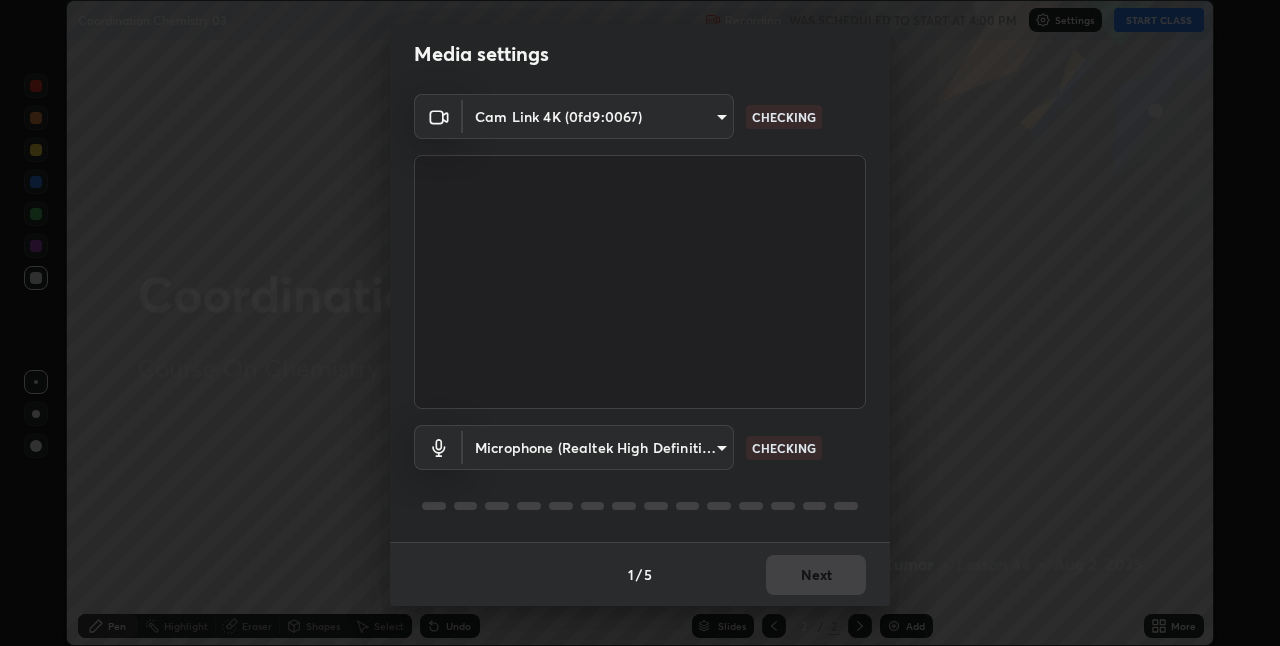 click on "1 / 5 Next" at bounding box center (640, 574) 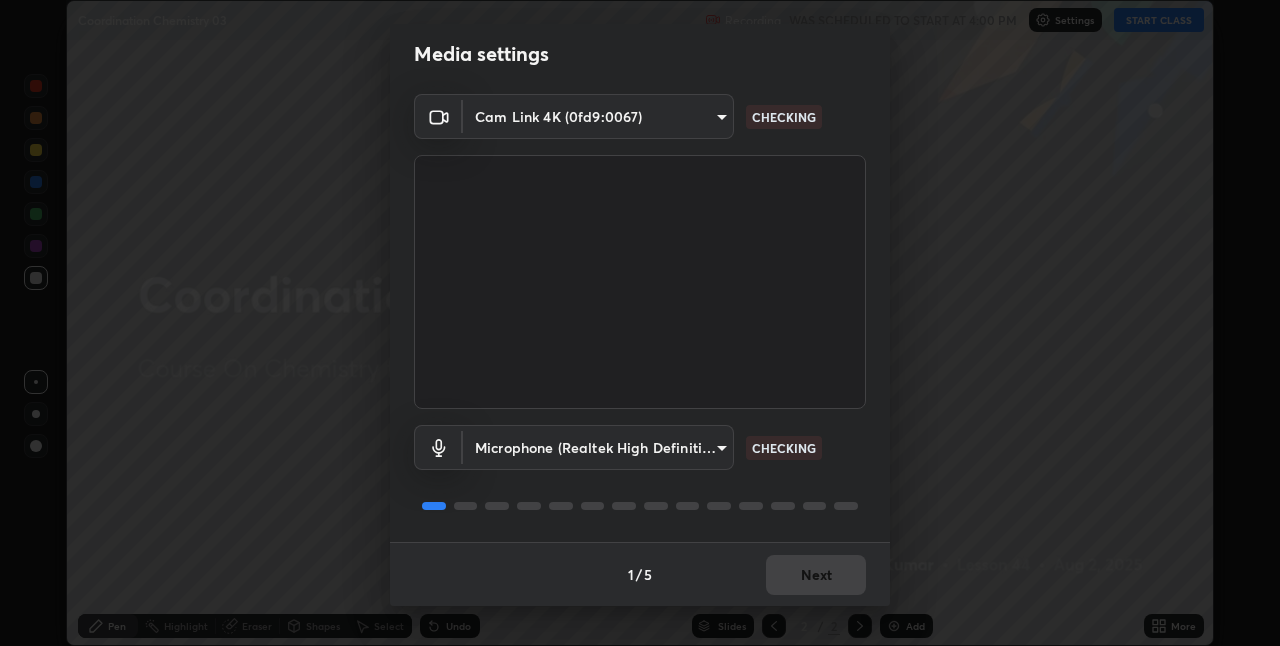 click on "1 / 5 Next" at bounding box center [640, 574] 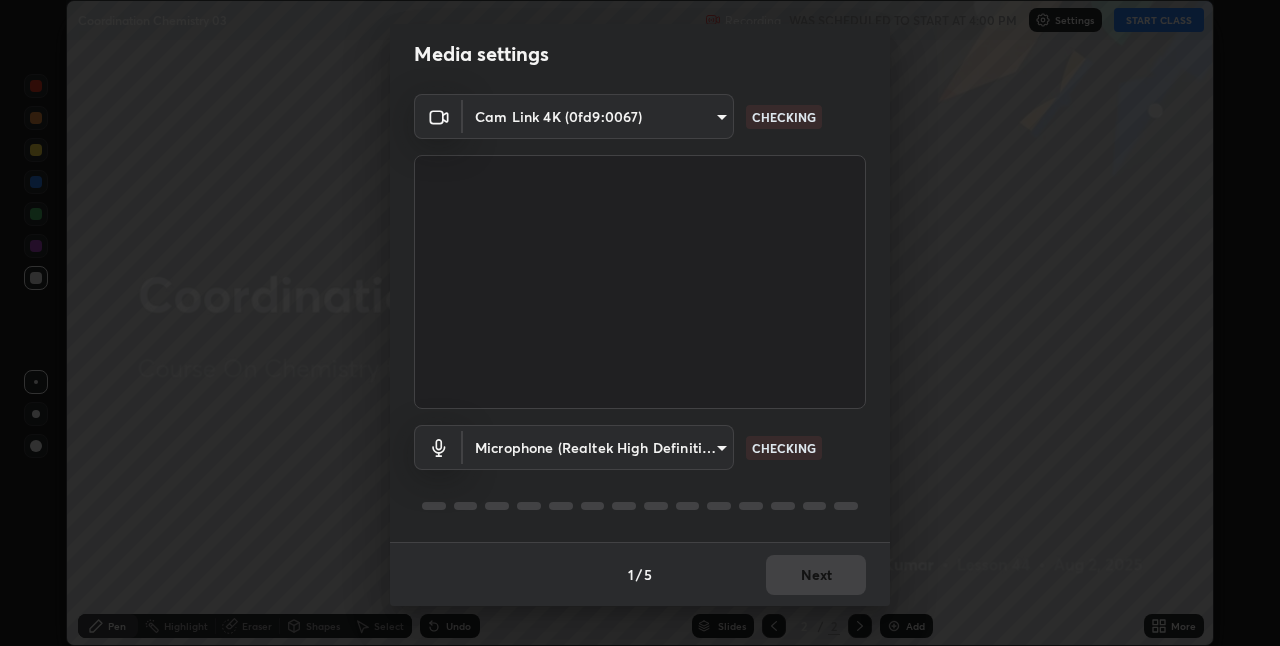 click on "1 / 5 Next" at bounding box center (640, 574) 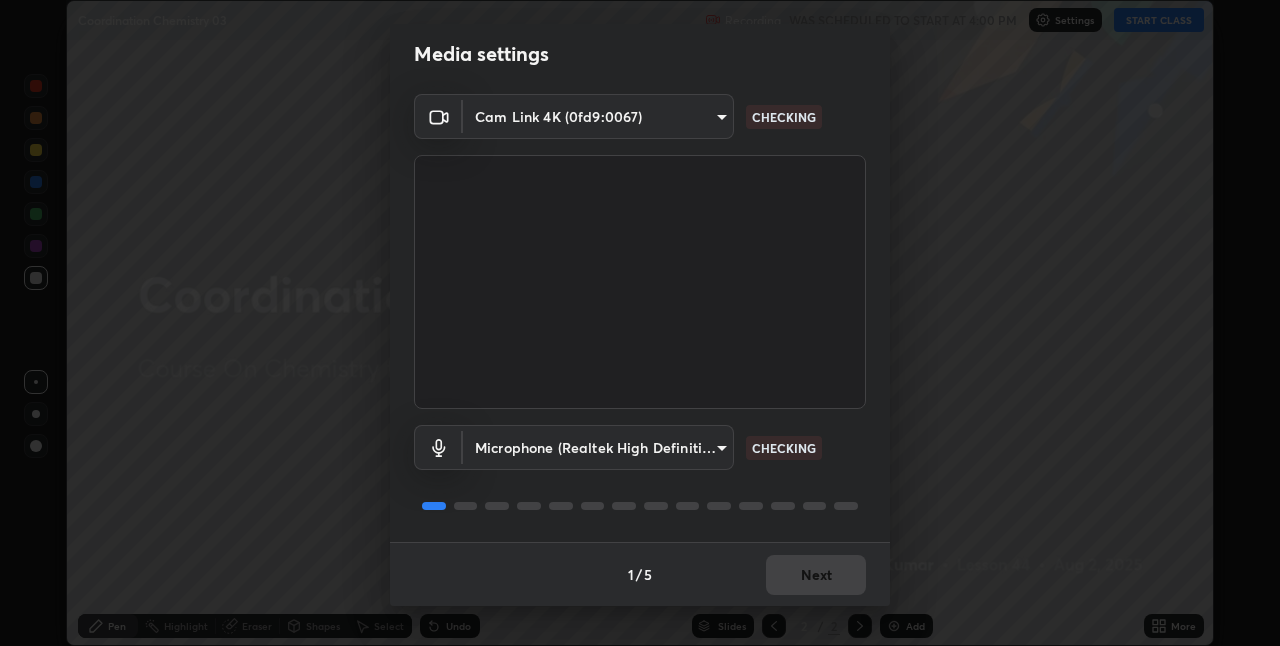 click on "1 / 5 Next" at bounding box center (640, 574) 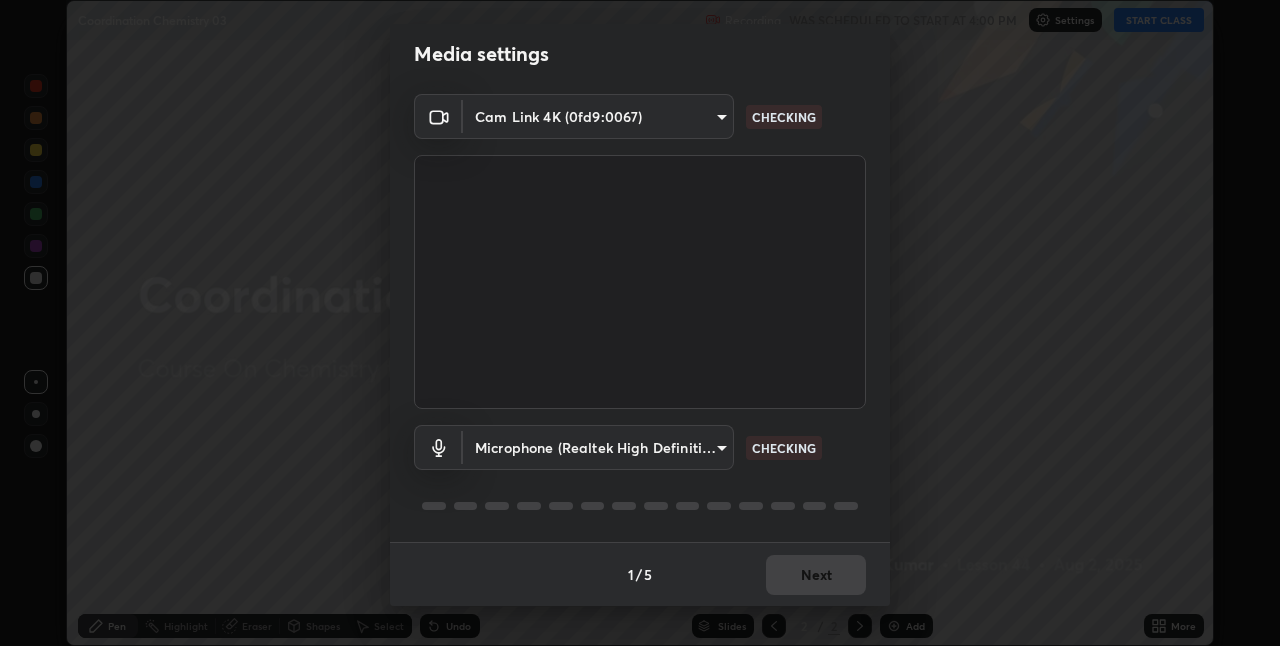 click on "1 / 5 Next" at bounding box center (640, 574) 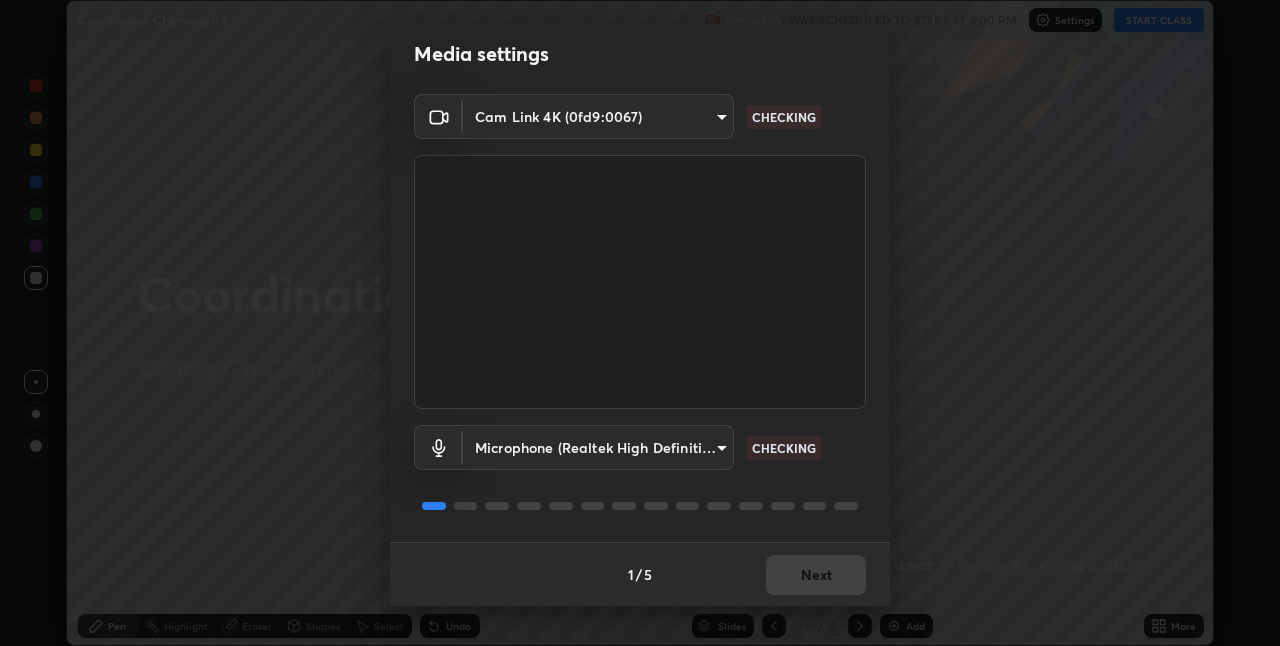click on "1 / 5 Next" at bounding box center [640, 574] 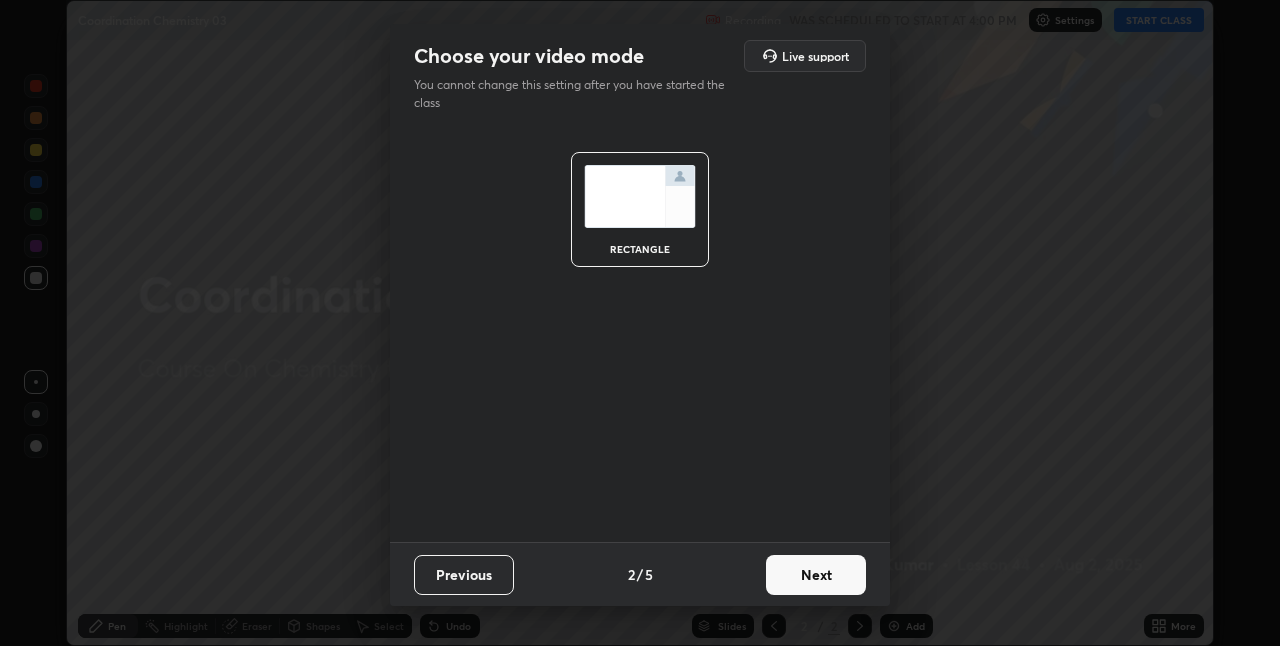scroll, scrollTop: 0, scrollLeft: 0, axis: both 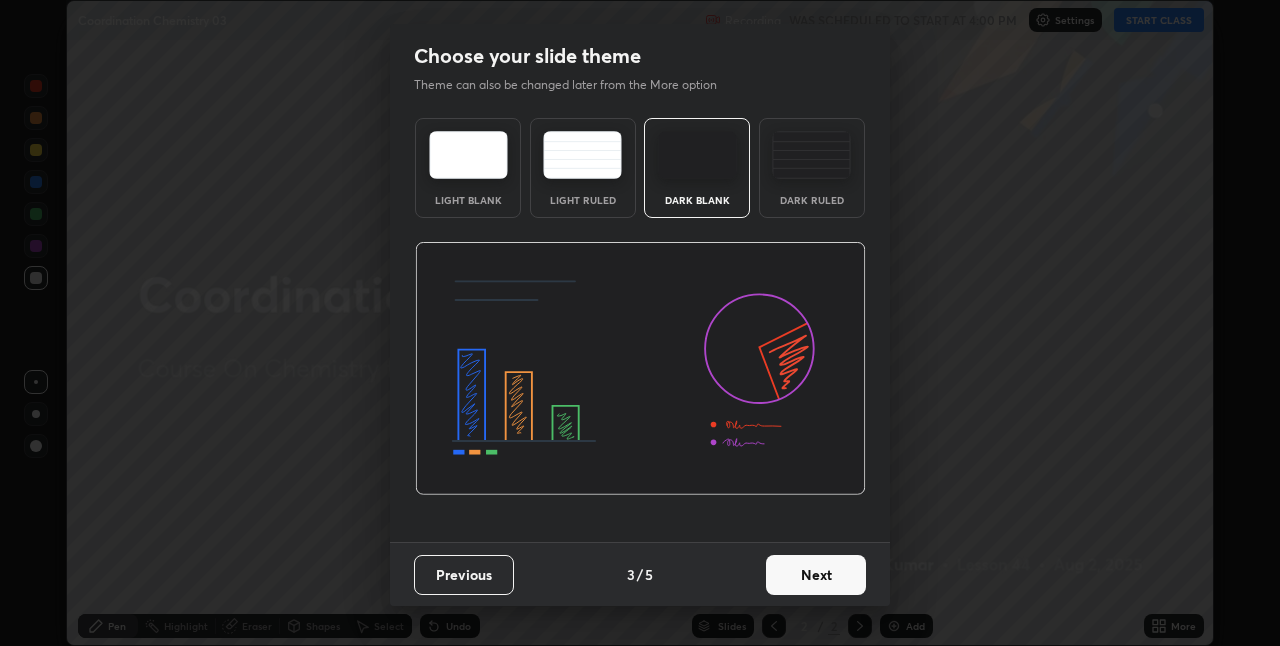 click on "Next" at bounding box center (816, 575) 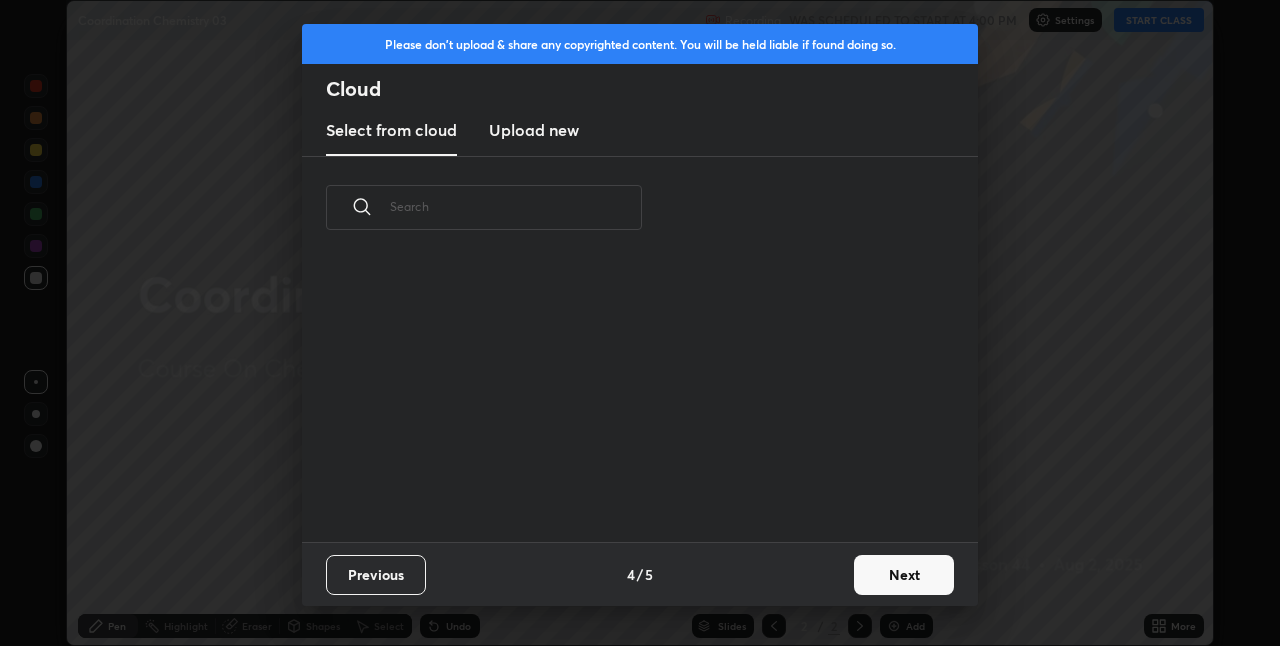 click on "Next" at bounding box center [904, 575] 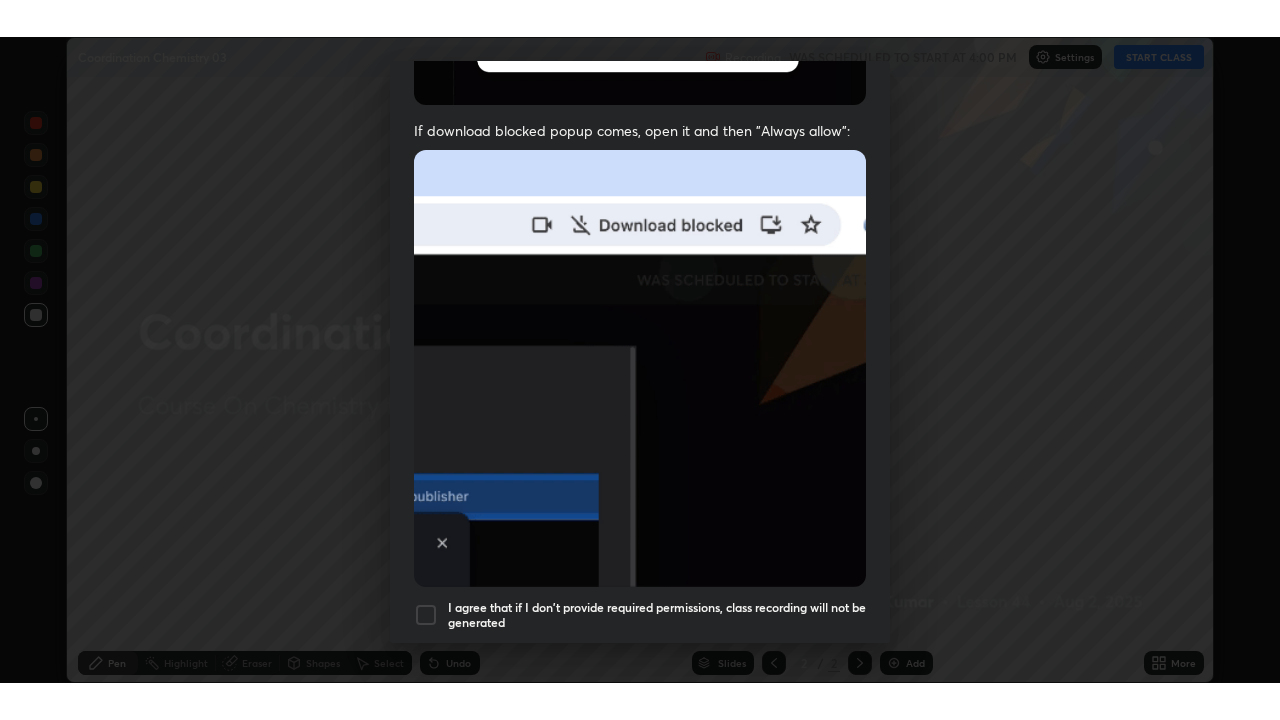 scroll, scrollTop: 418, scrollLeft: 0, axis: vertical 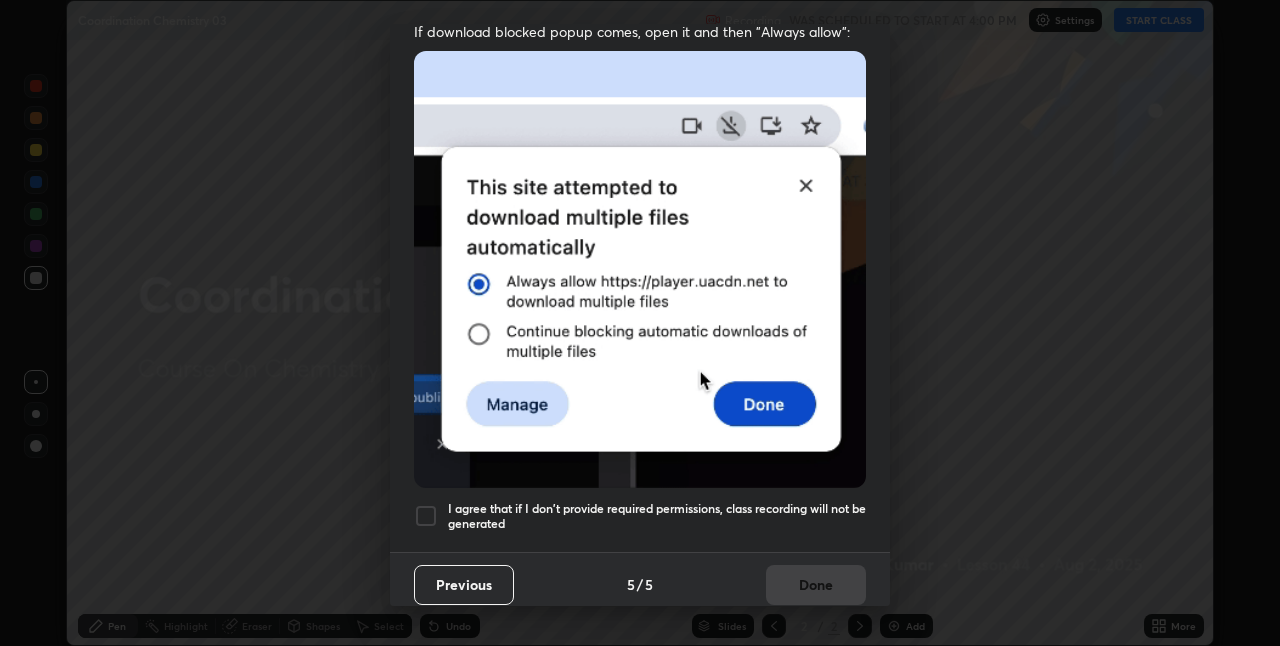 click at bounding box center (426, 516) 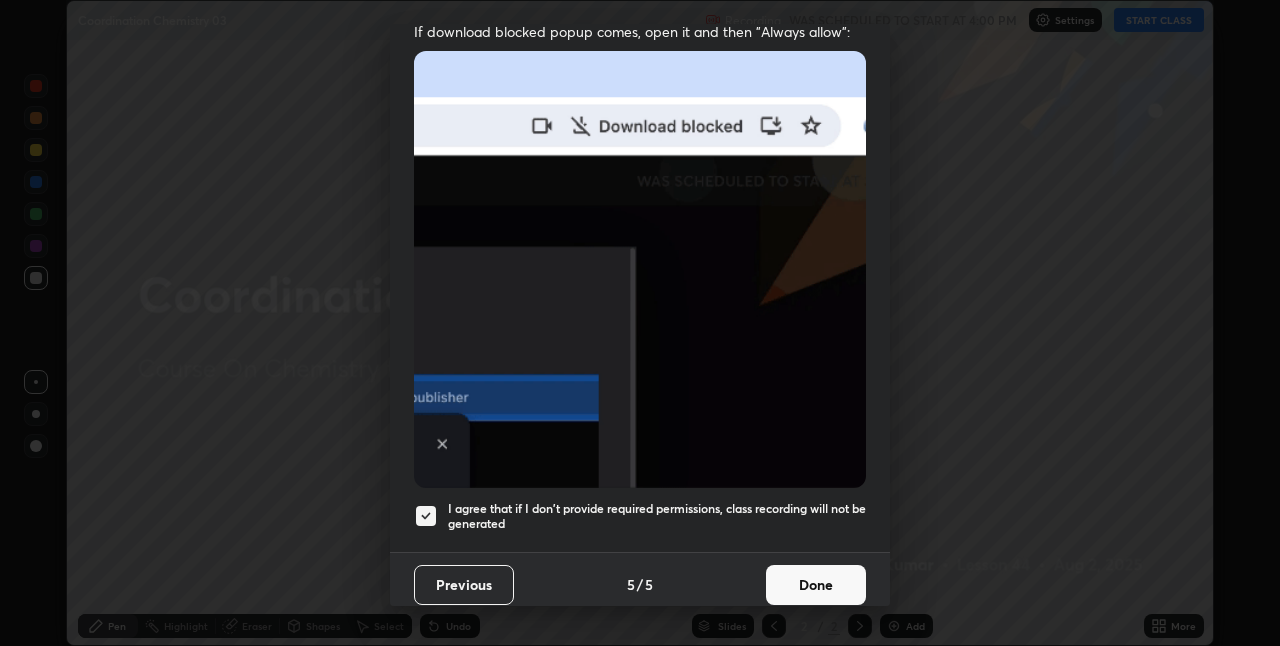 click on "Done" at bounding box center (816, 585) 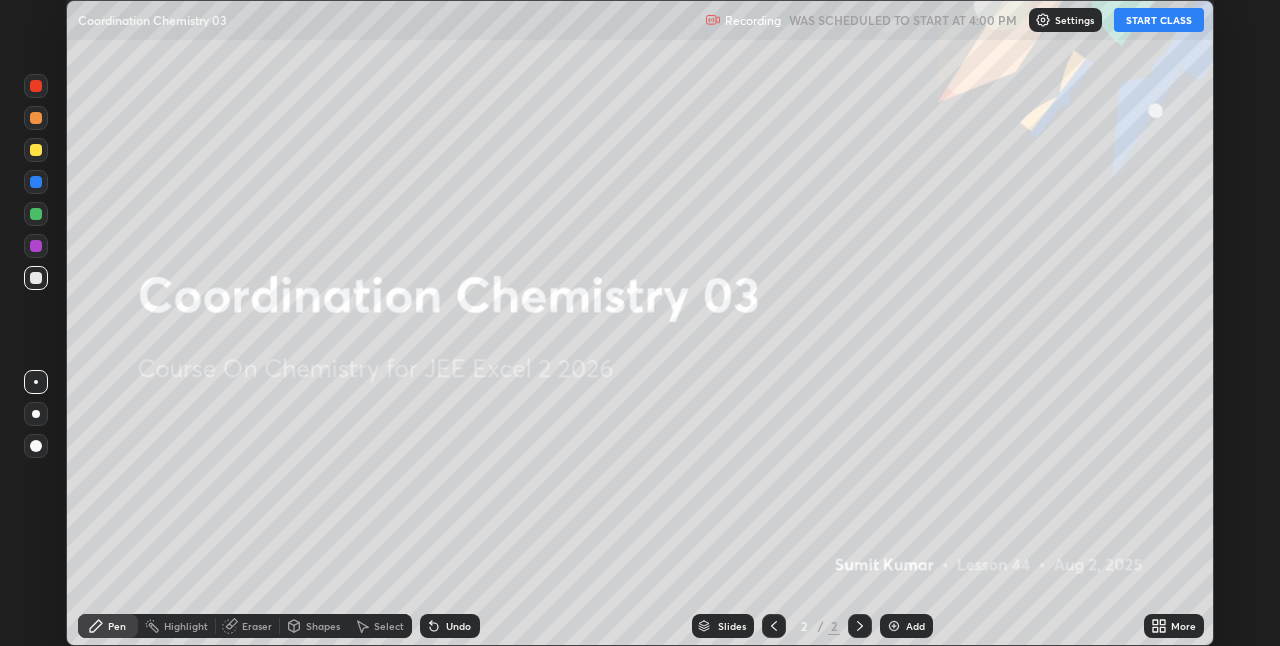 click at bounding box center (894, 626) 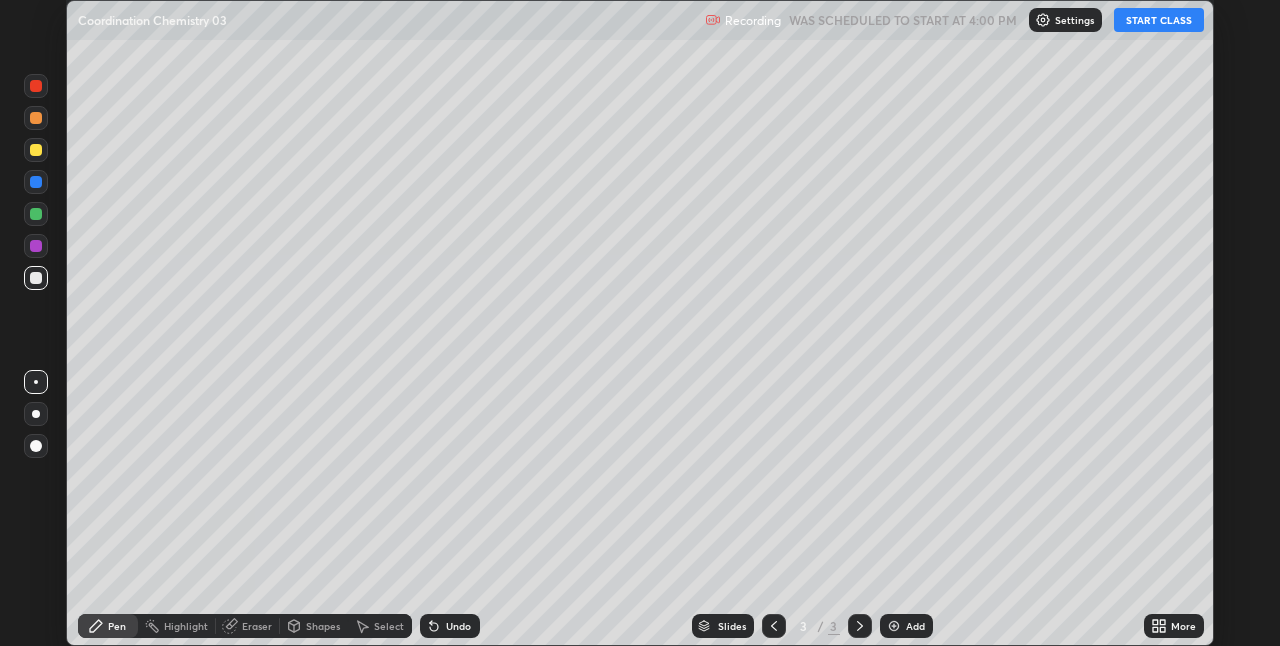 click on "START CLASS" at bounding box center [1159, 20] 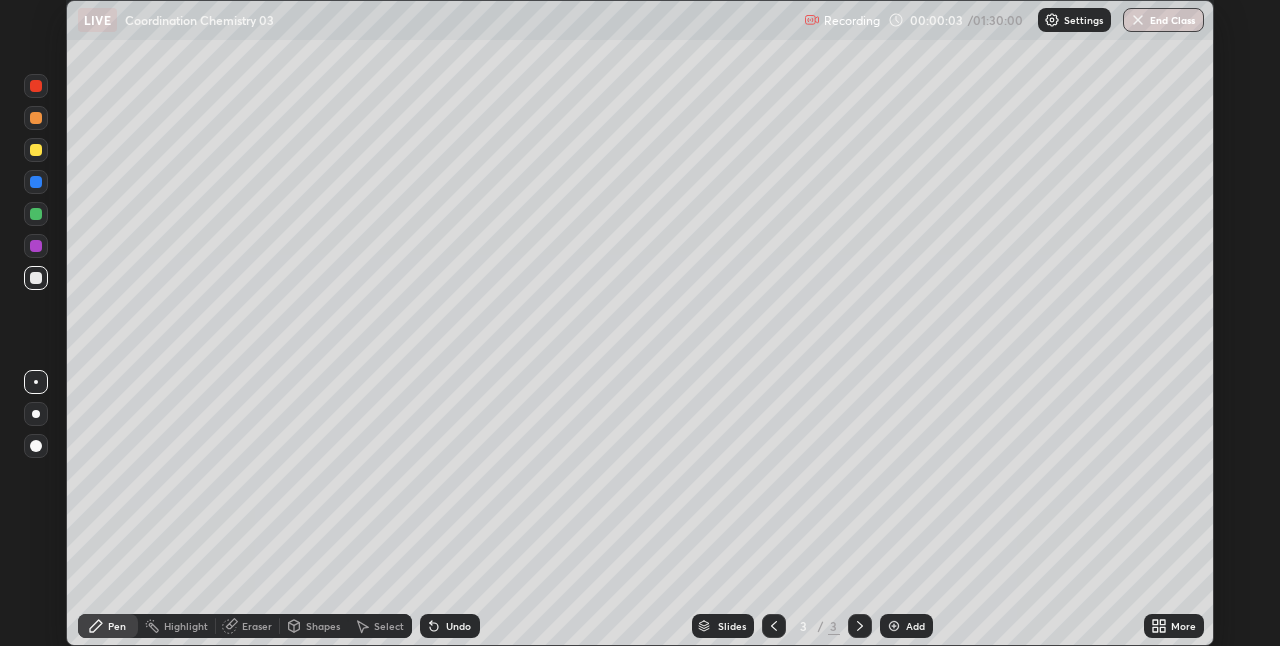 click 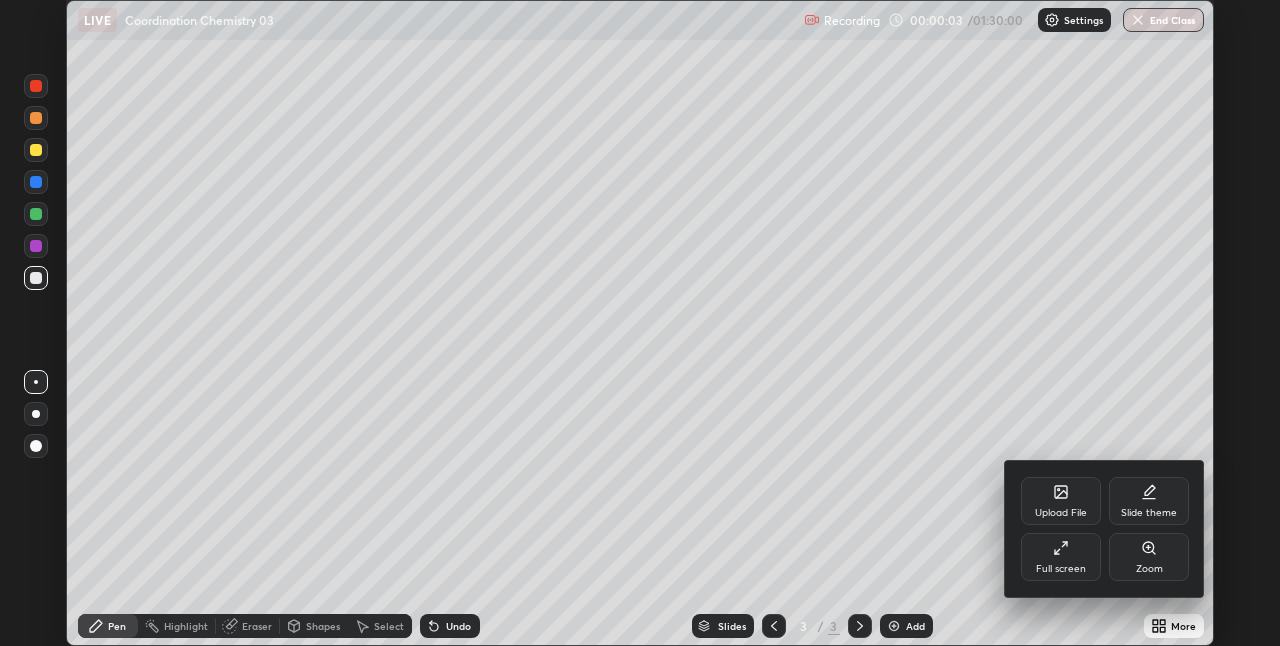 click on "Full screen" at bounding box center (1061, 557) 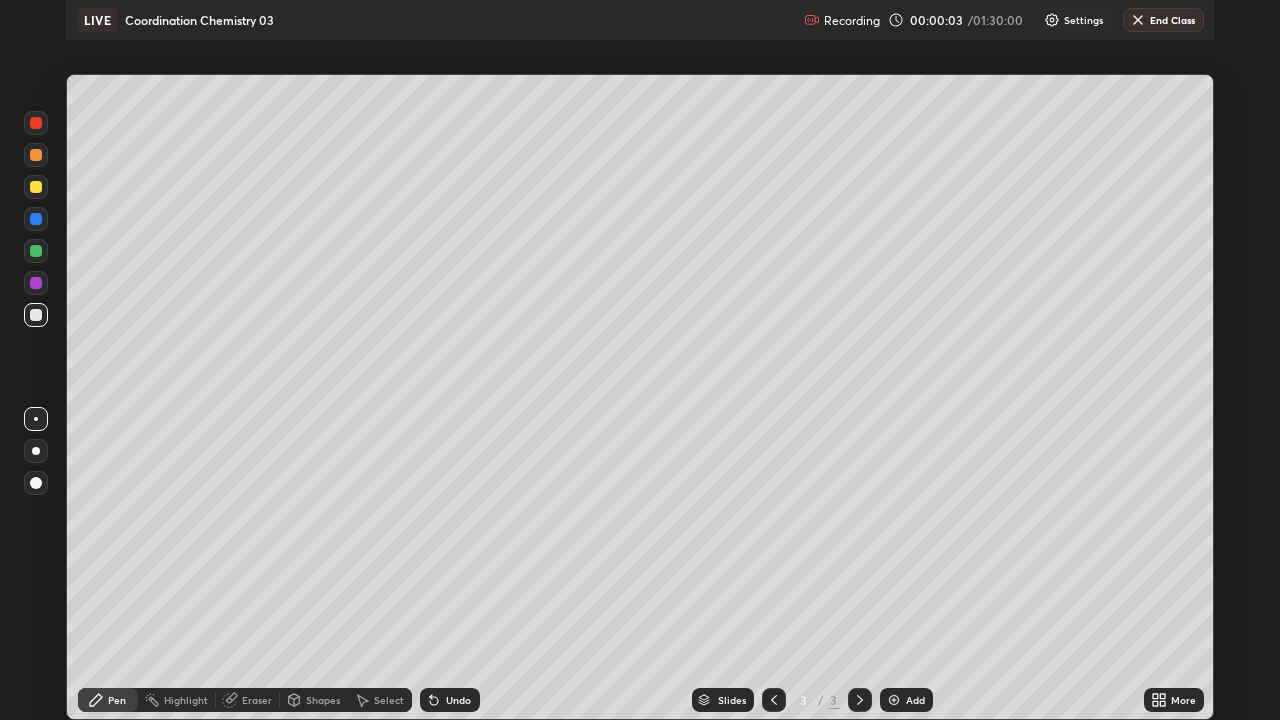 scroll, scrollTop: 99280, scrollLeft: 98720, axis: both 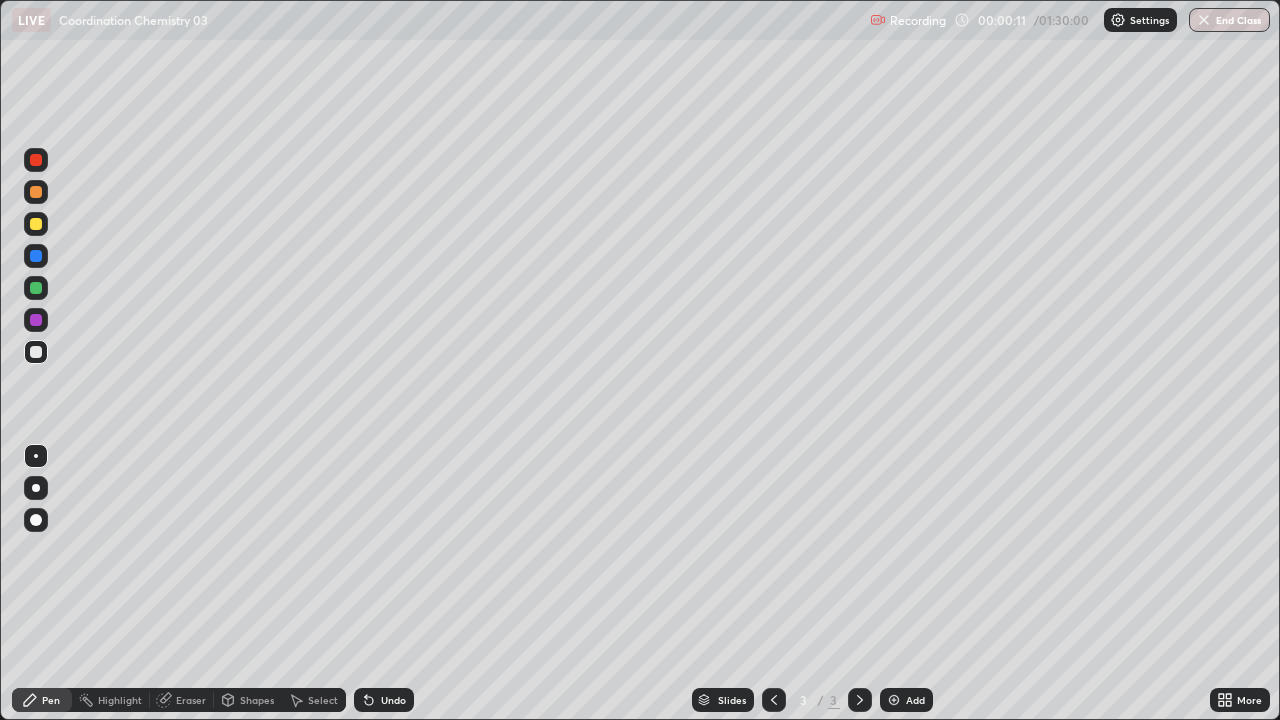 click at bounding box center (36, 160) 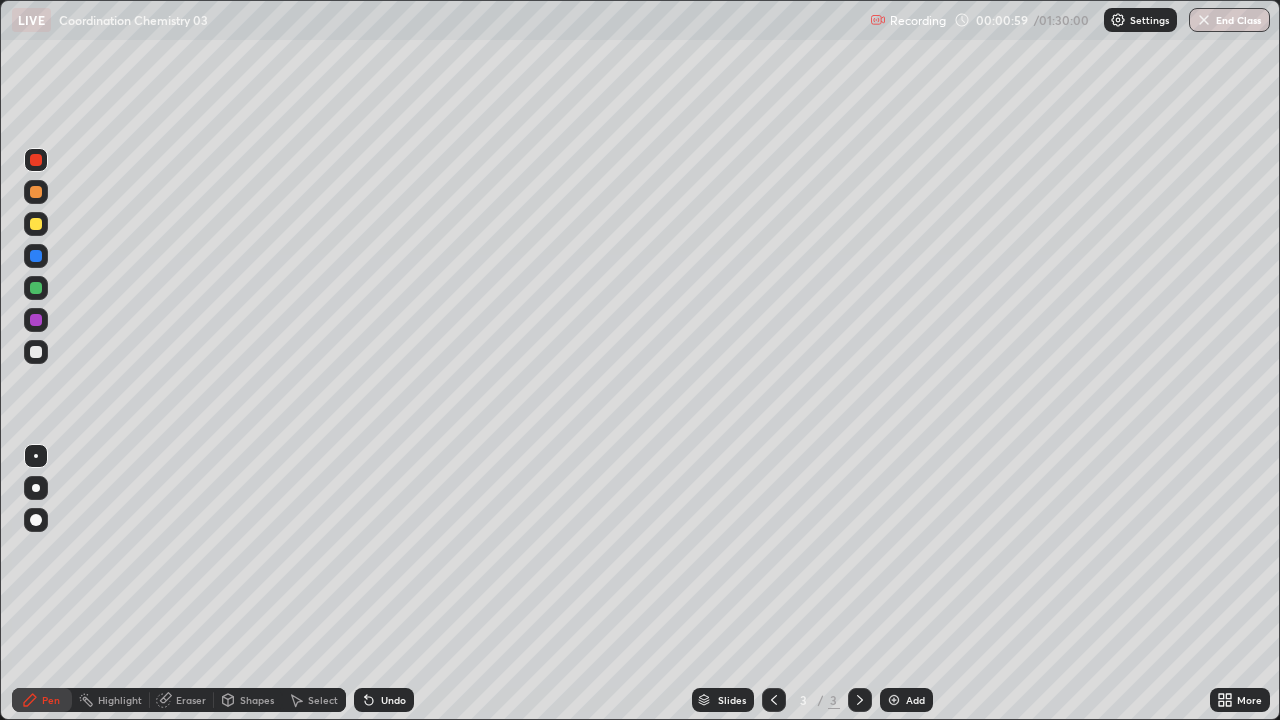 click at bounding box center [36, 224] 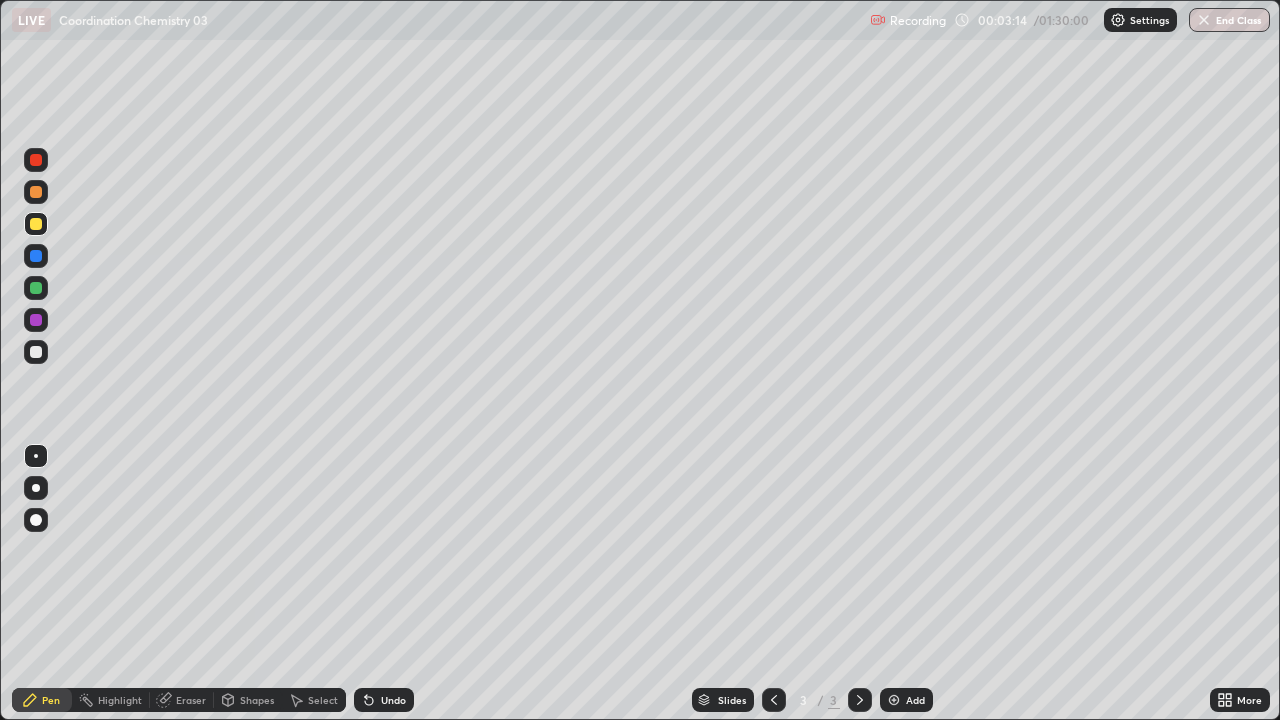 click at bounding box center [36, 192] 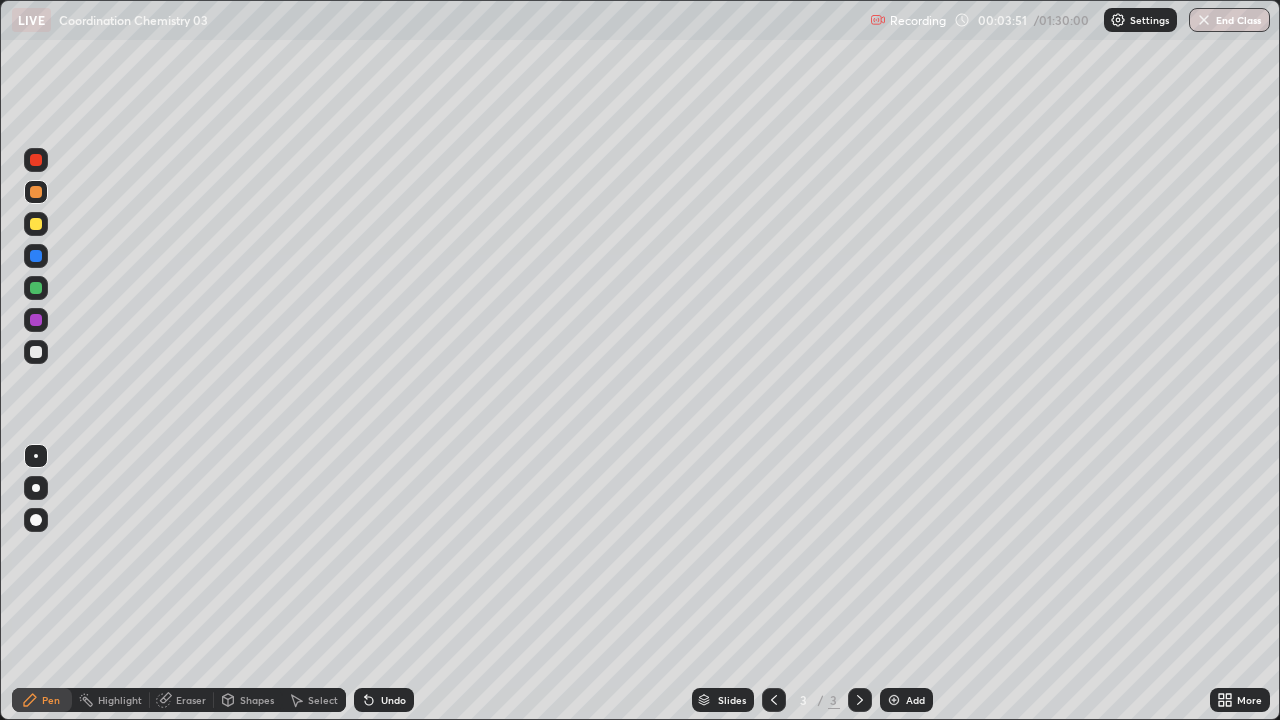 click 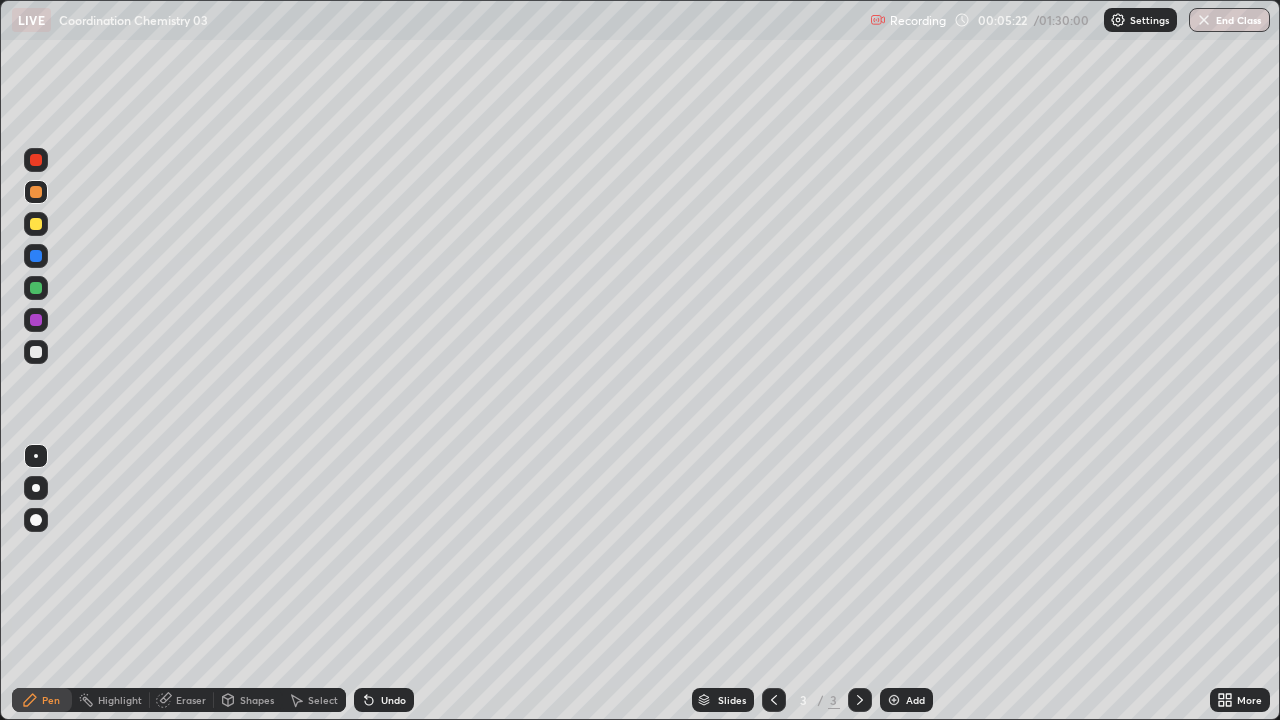 click at bounding box center (36, 288) 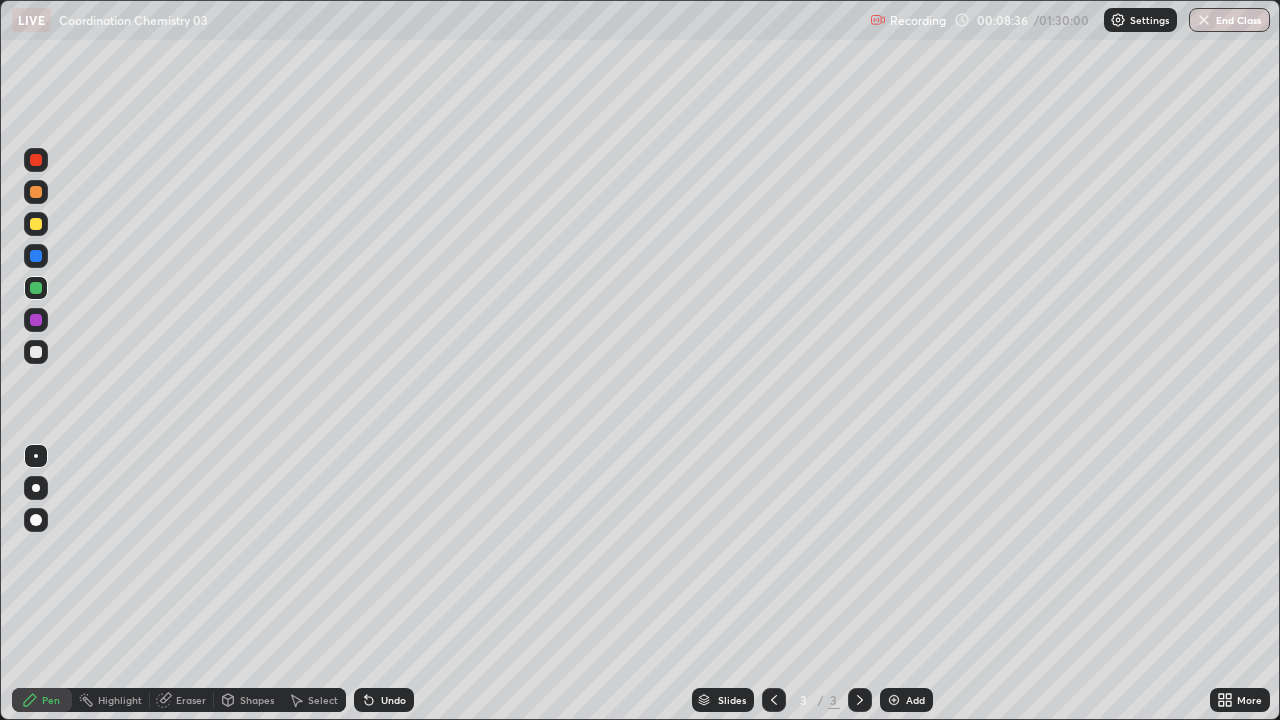 click at bounding box center (36, 224) 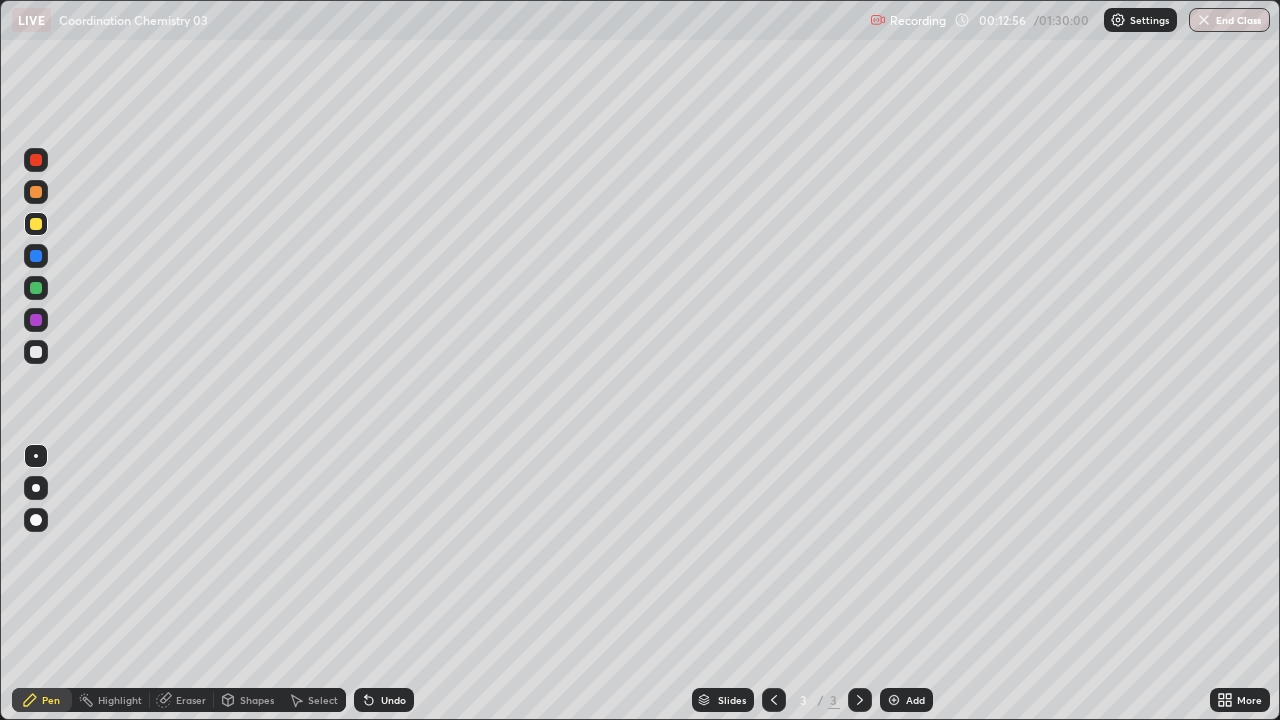 click 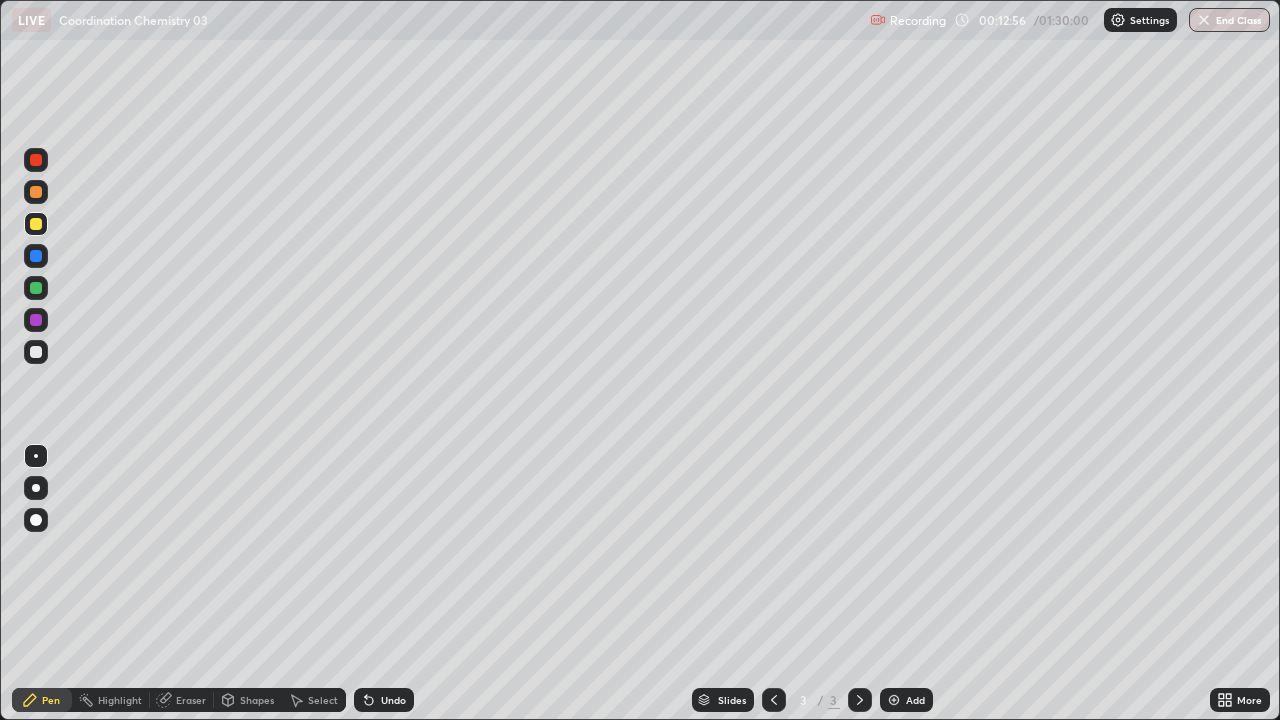 click 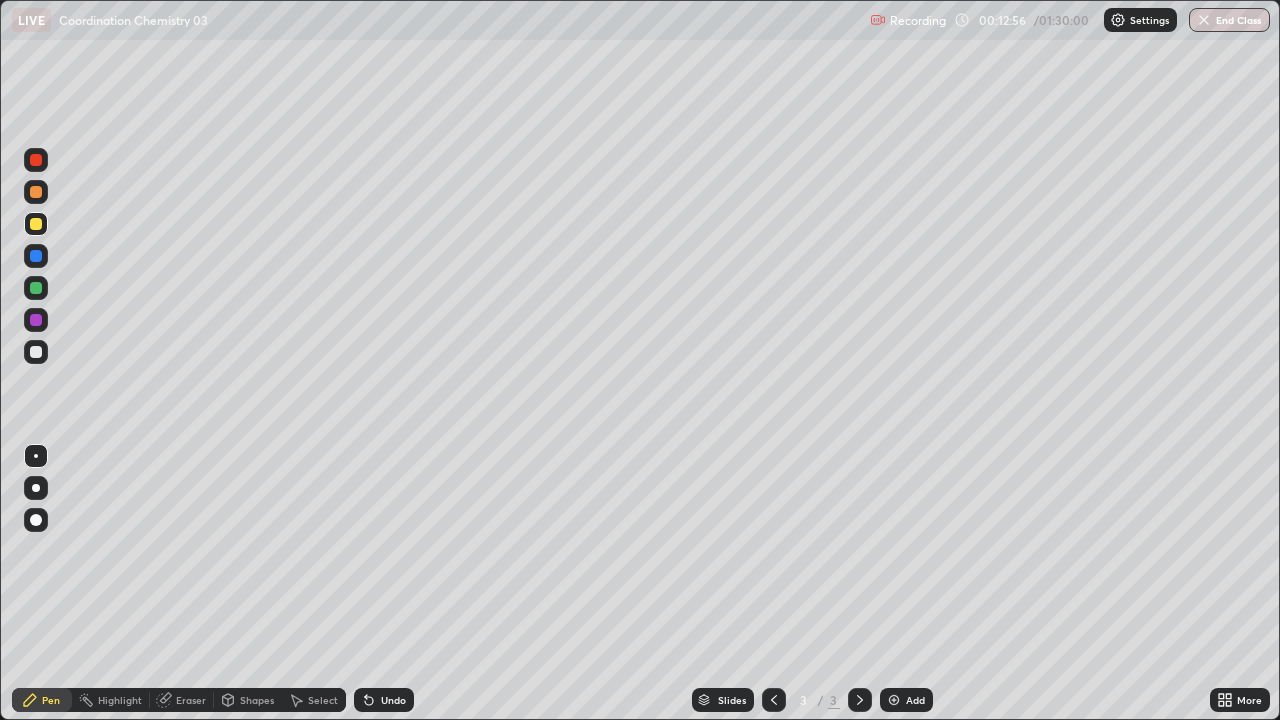click 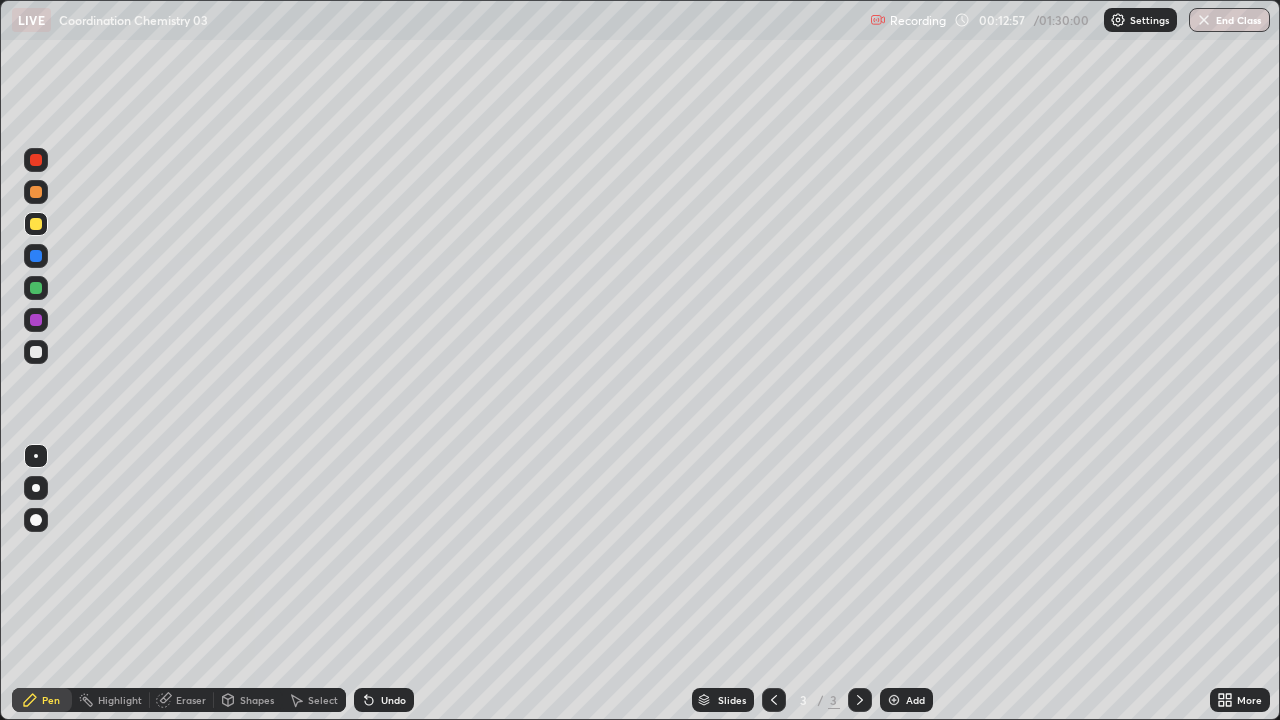 click 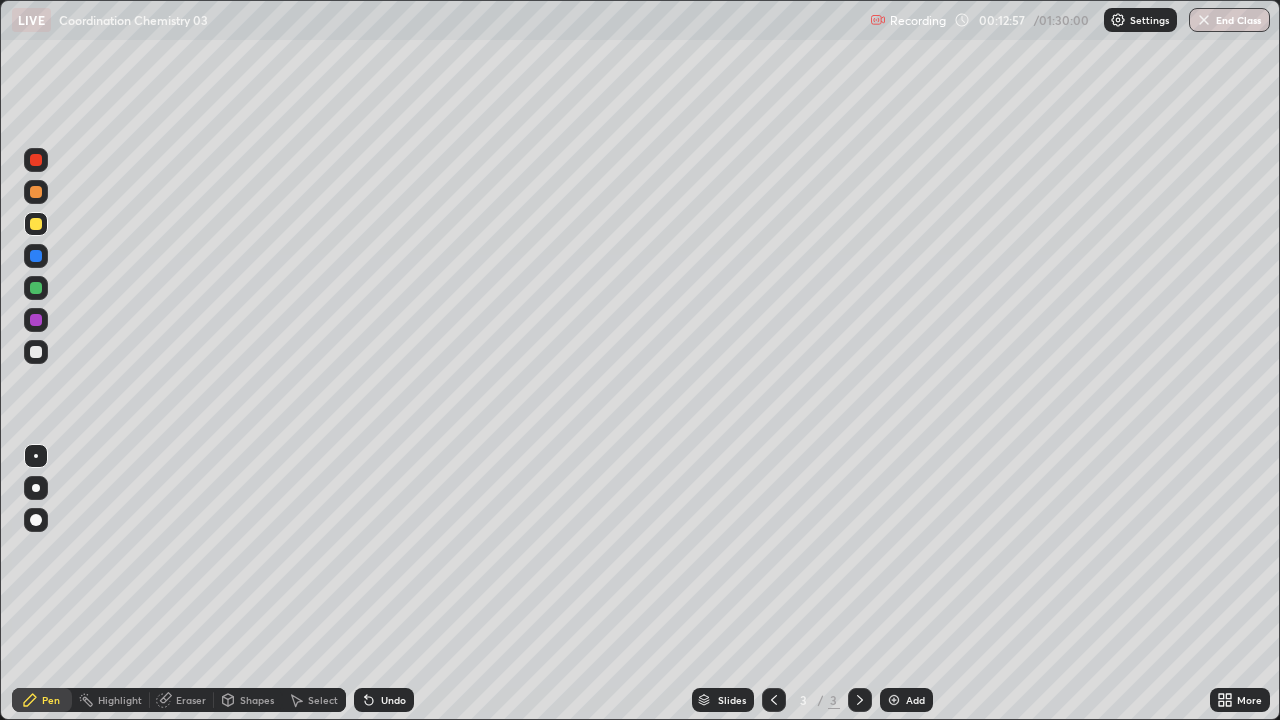 click 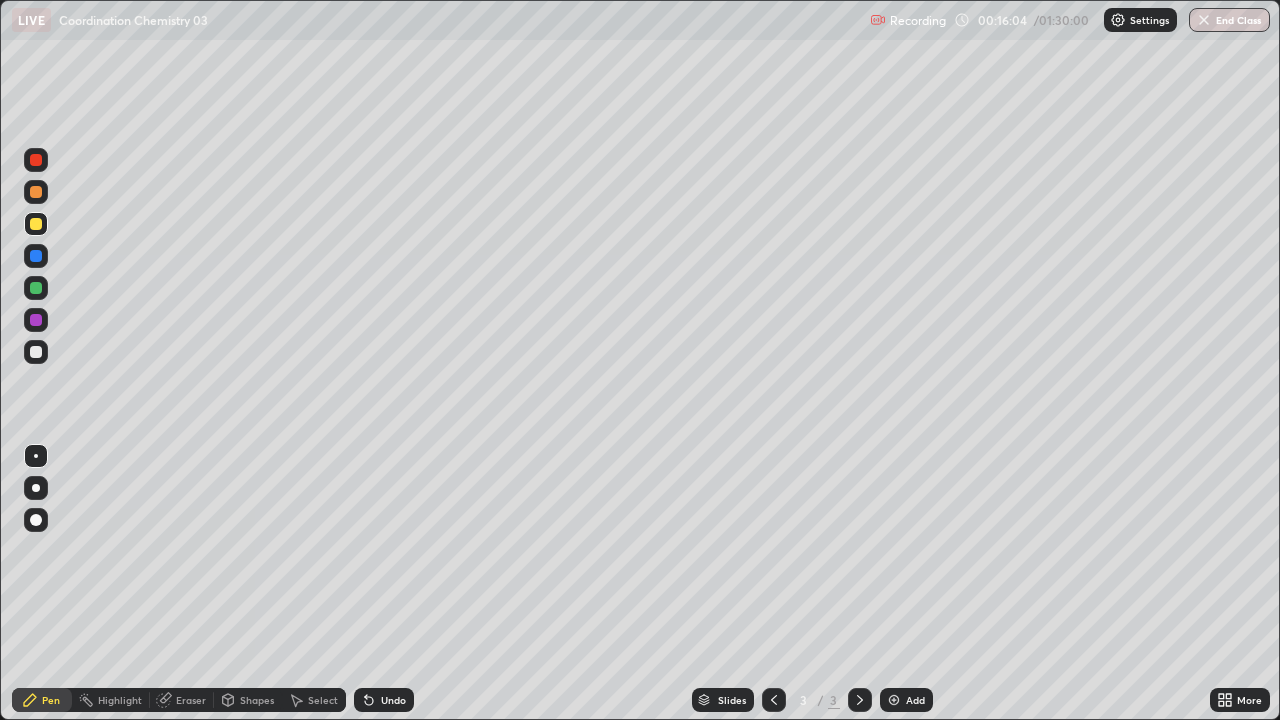 click at bounding box center (894, 700) 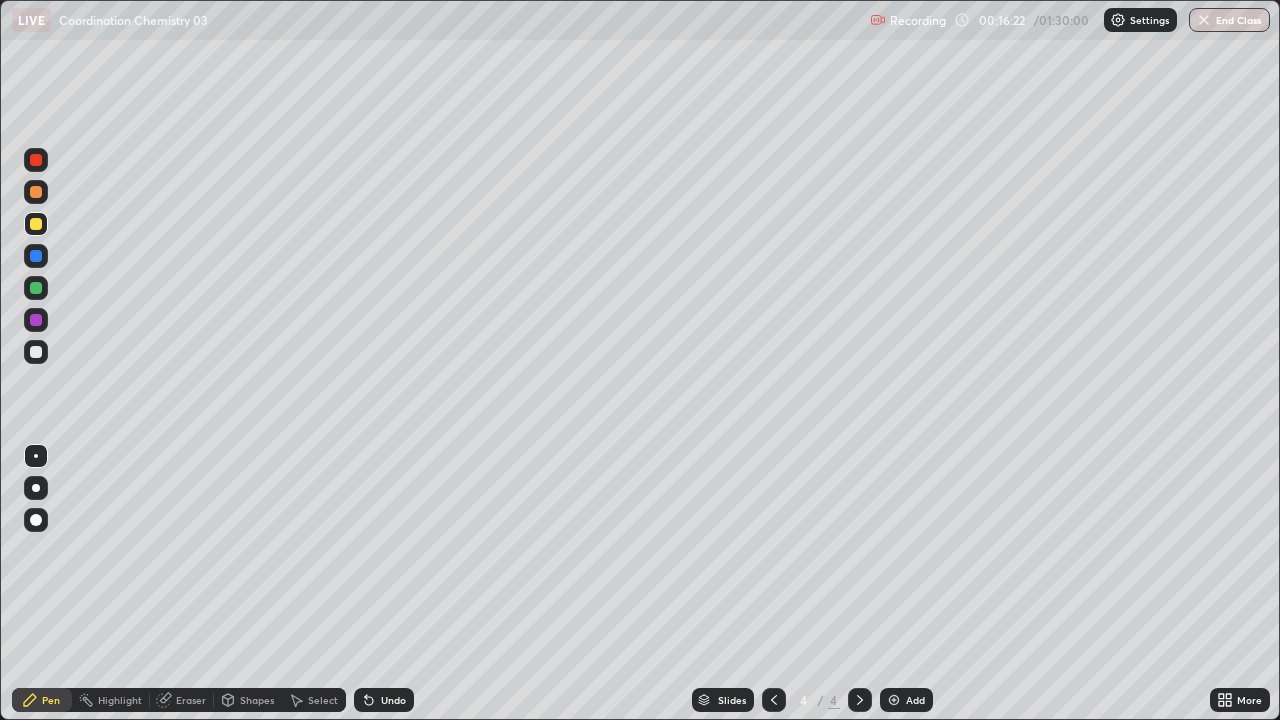 click 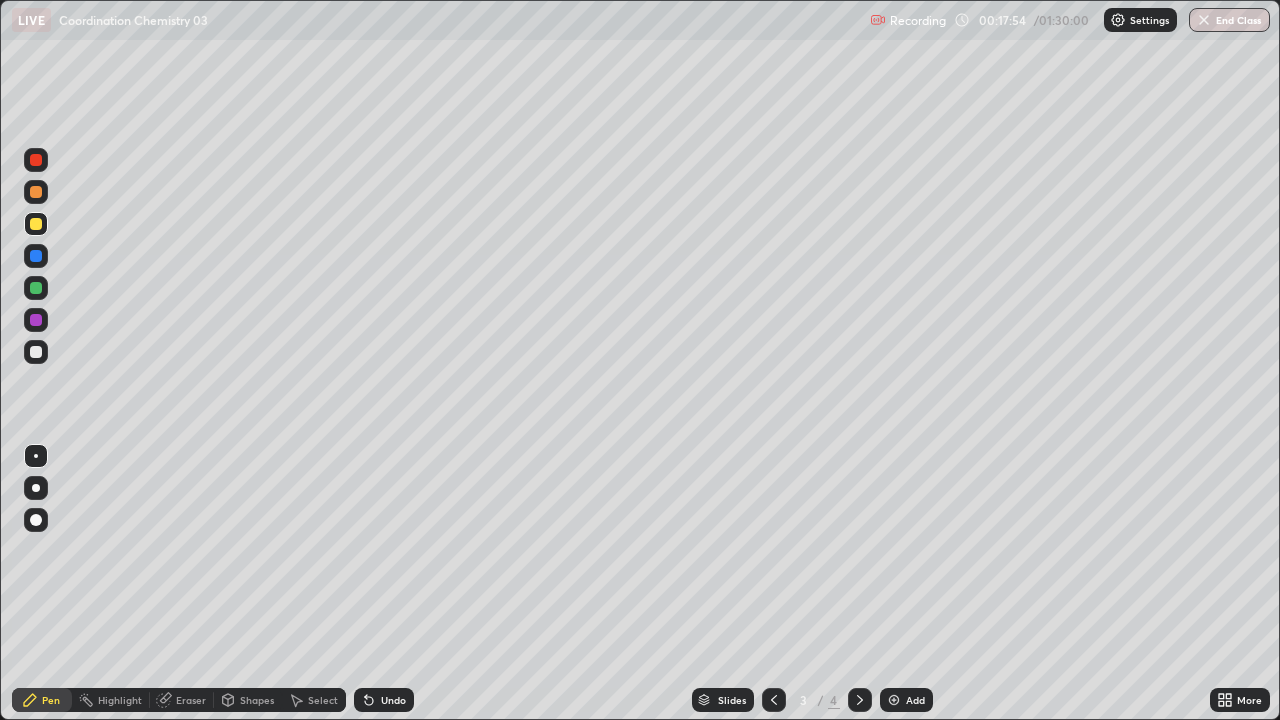 click at bounding box center [36, 320] 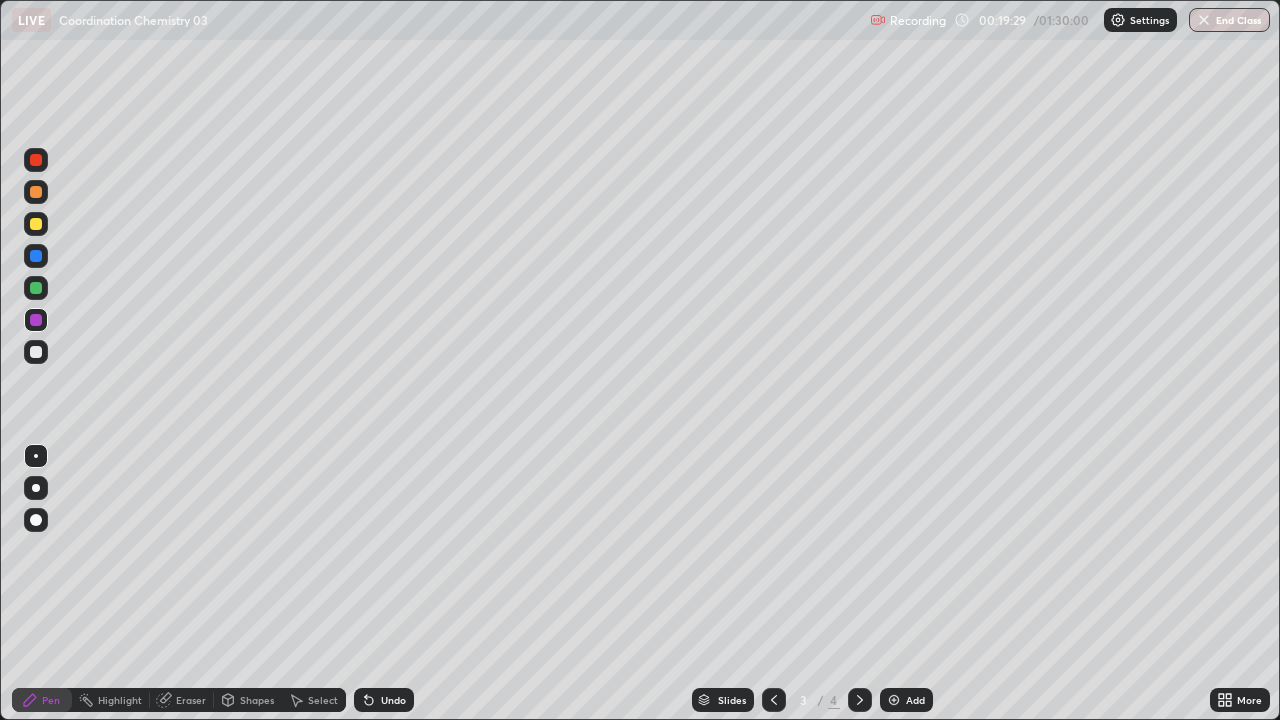 click at bounding box center [860, 700] 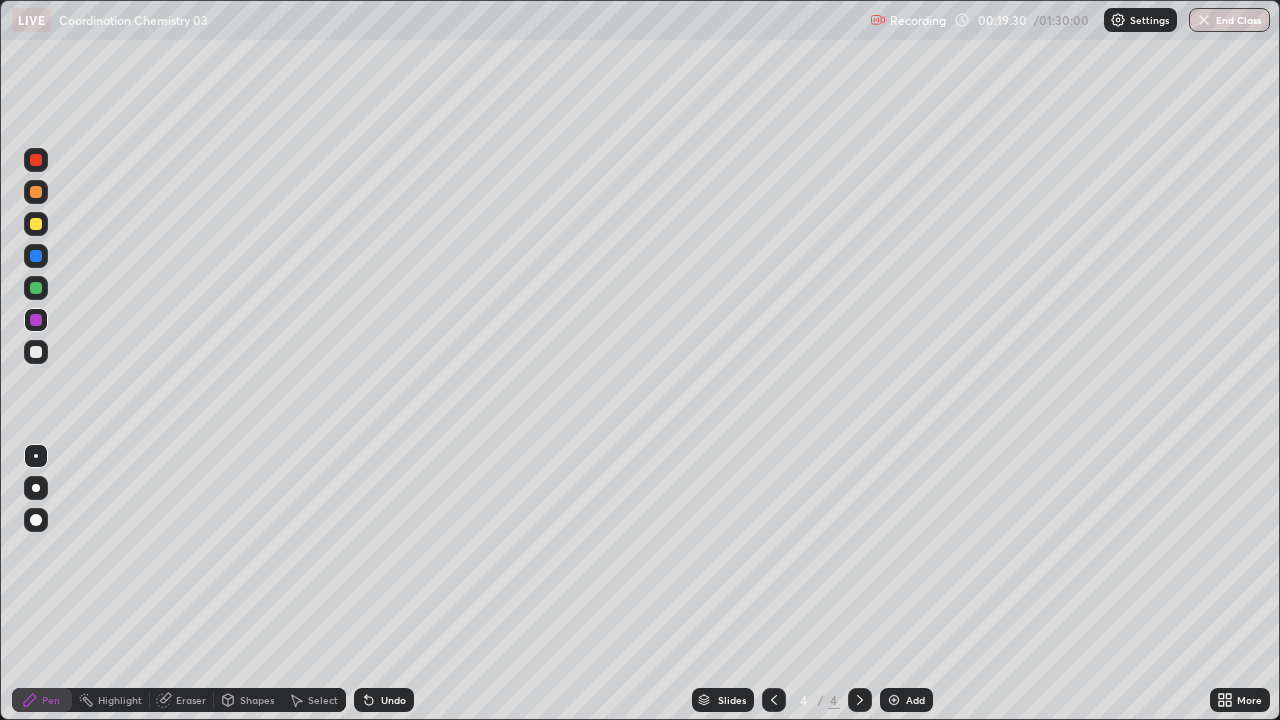 click at bounding box center (894, 700) 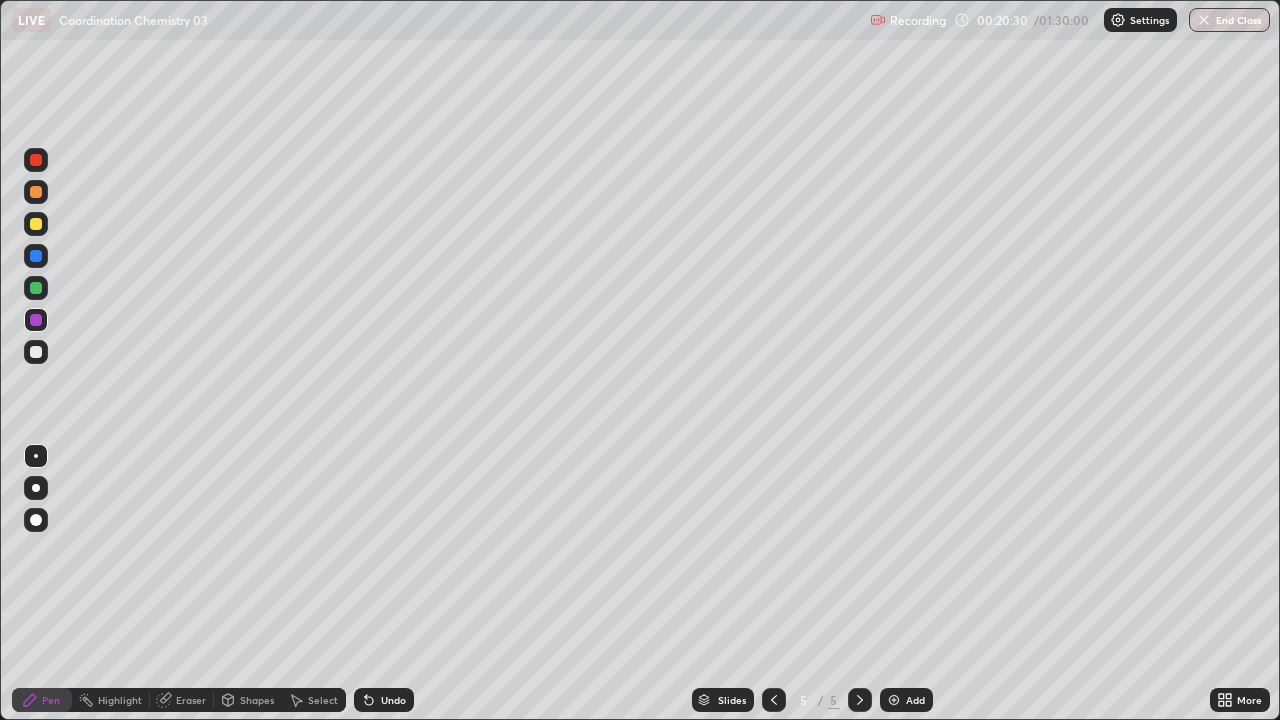 click at bounding box center (36, 224) 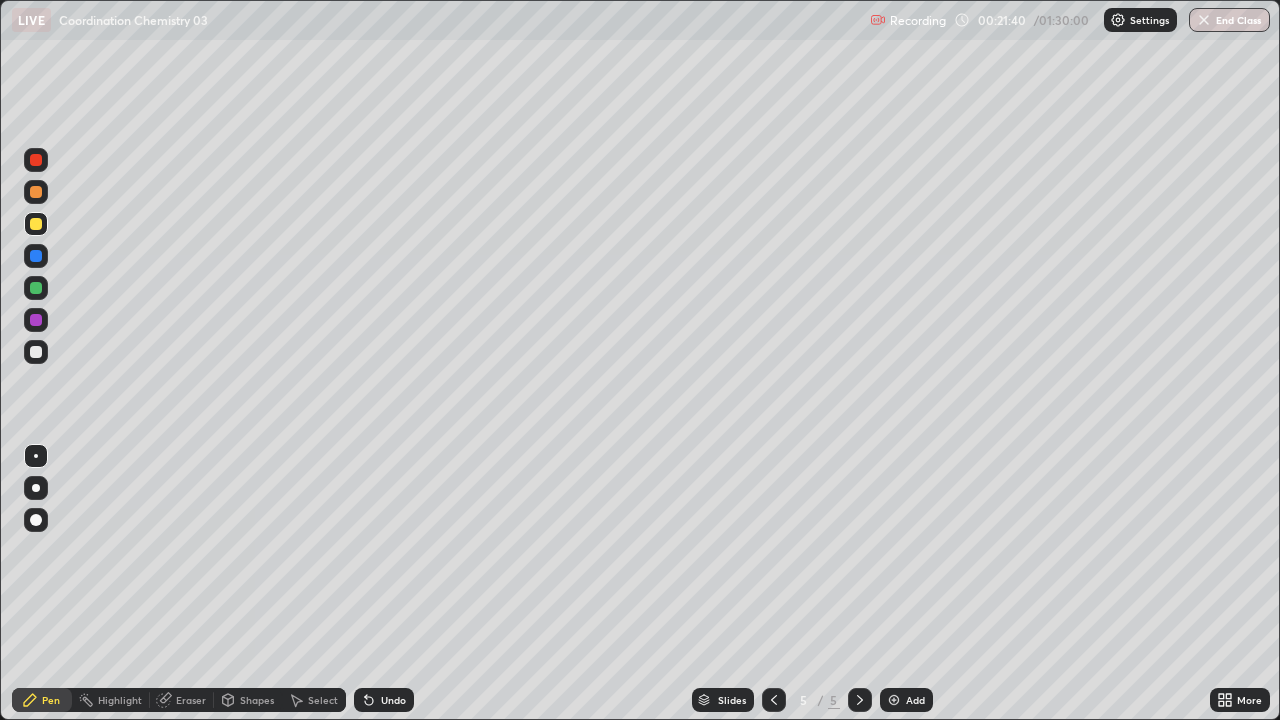 click at bounding box center (36, 288) 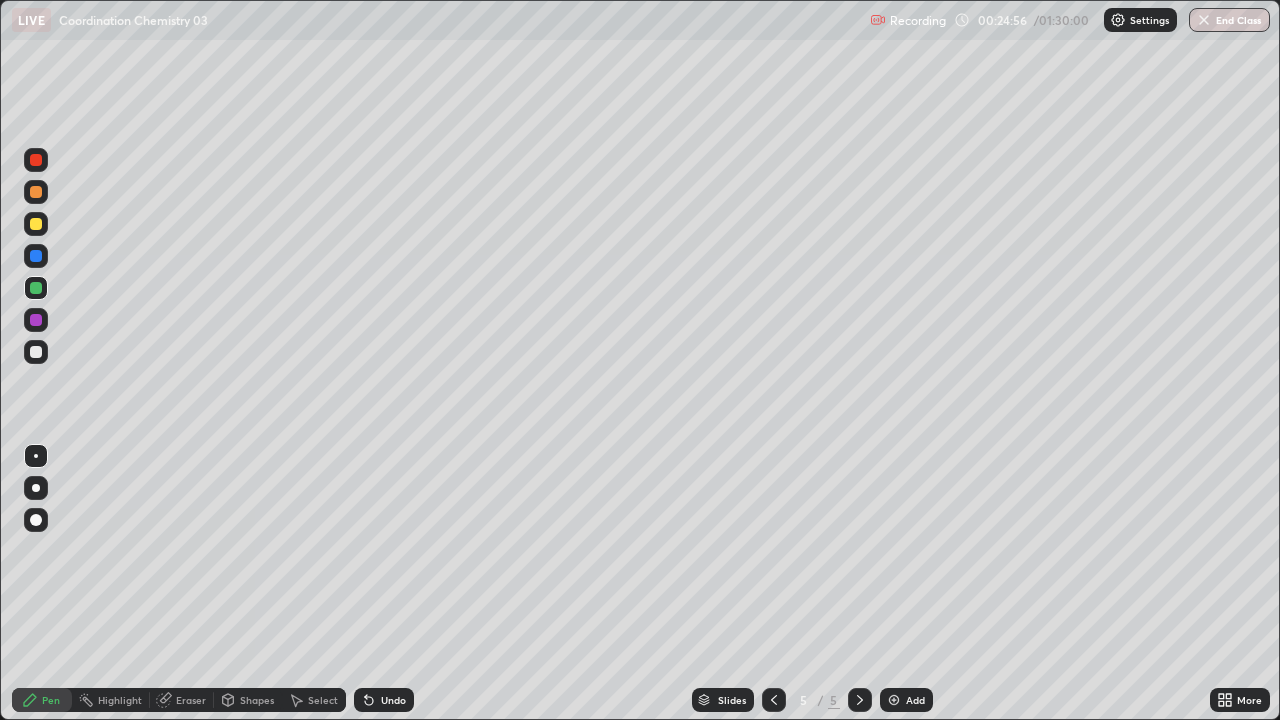click at bounding box center [36, 352] 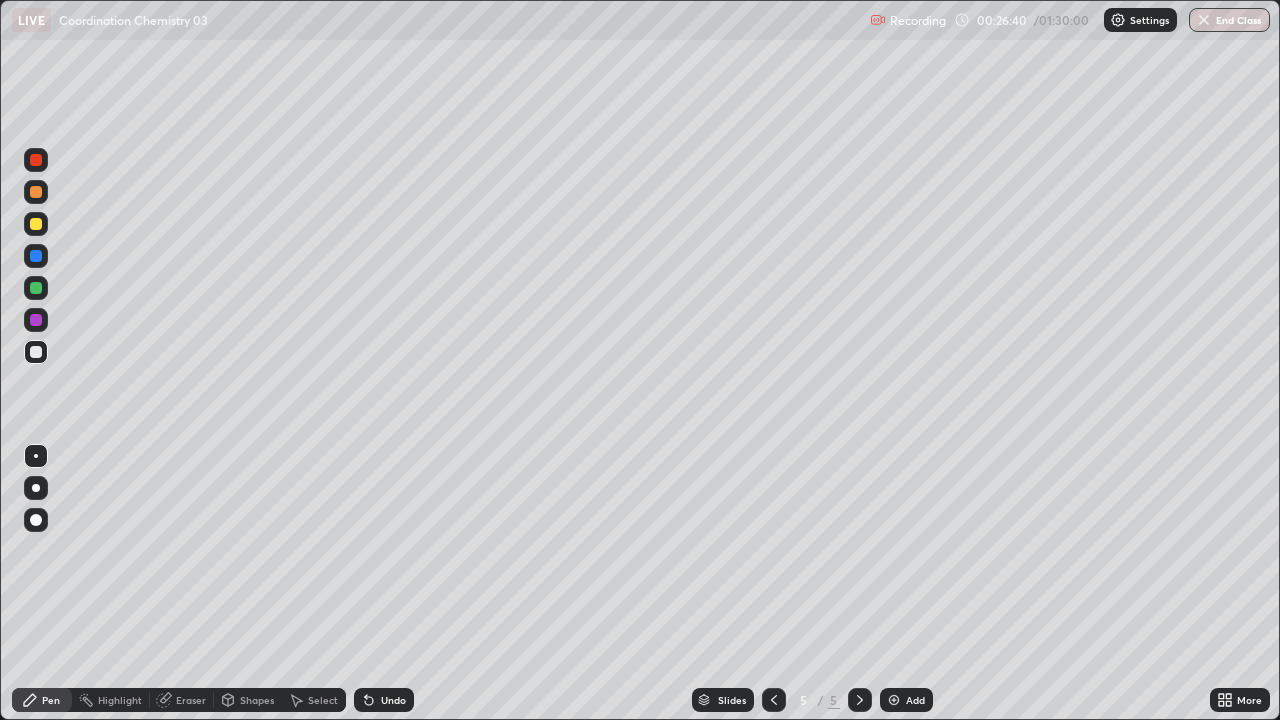 click at bounding box center (36, 320) 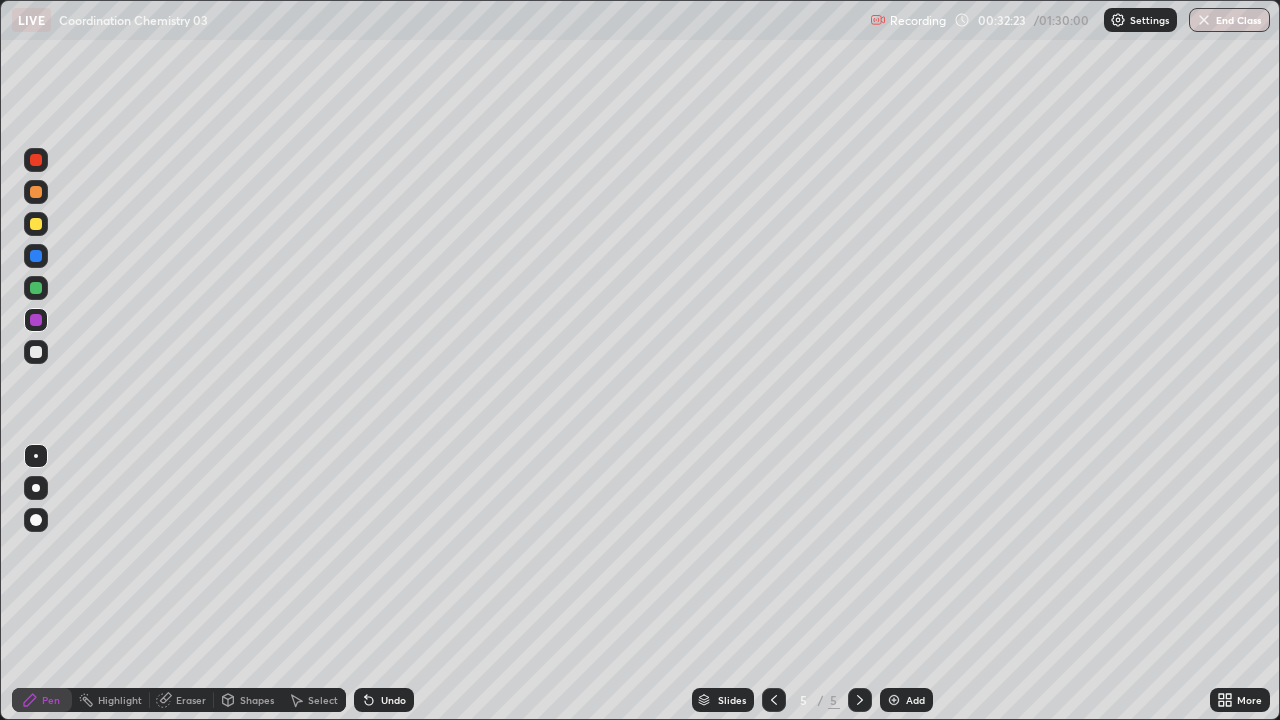 click at bounding box center [894, 700] 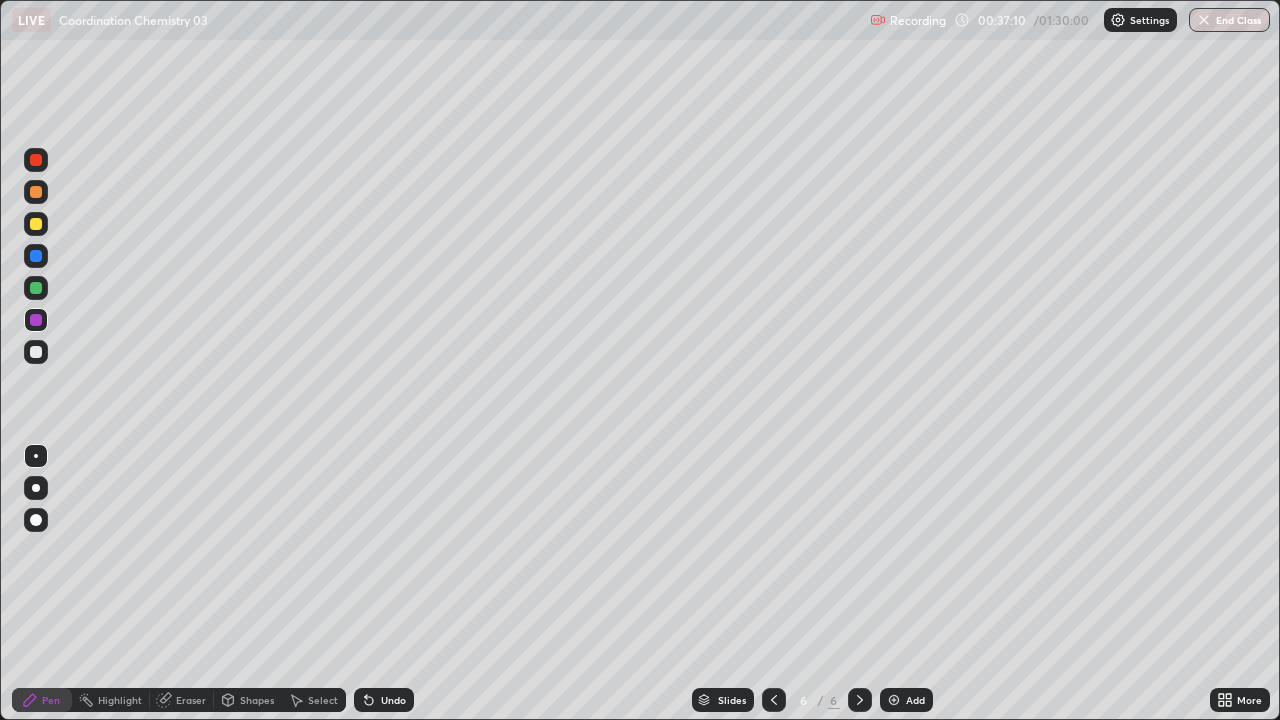 click at bounding box center (894, 700) 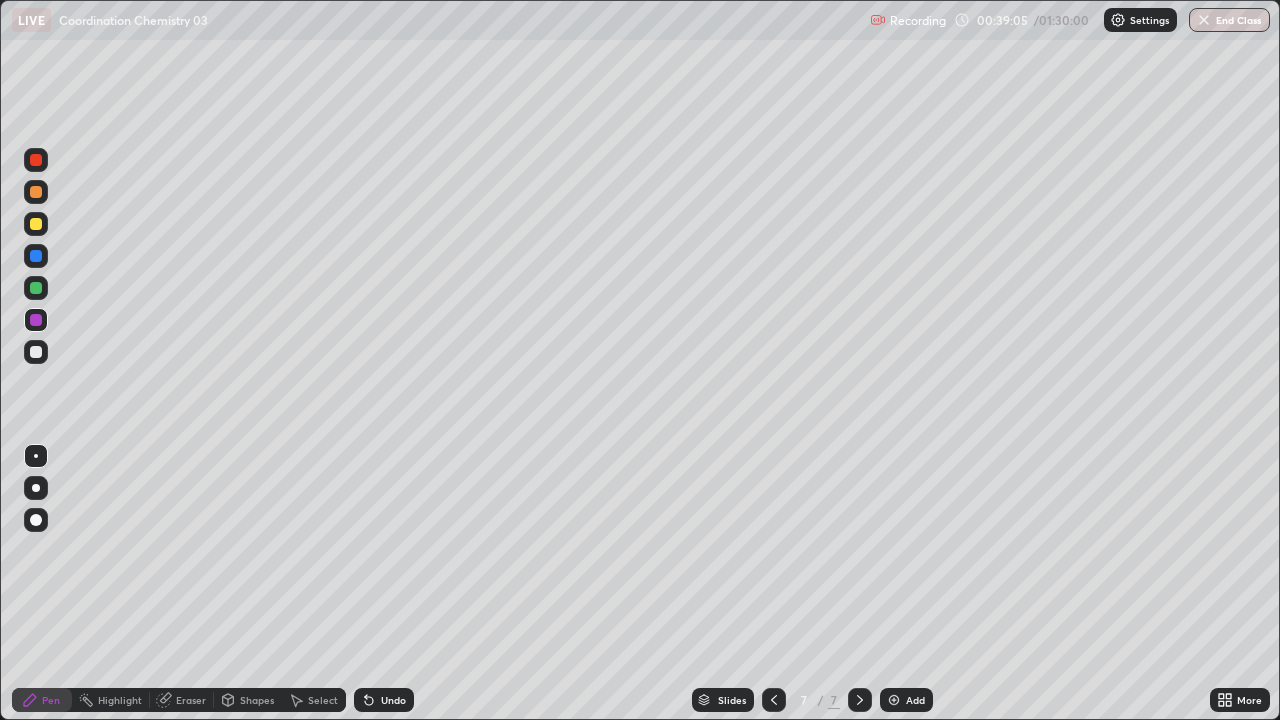 click at bounding box center (36, 224) 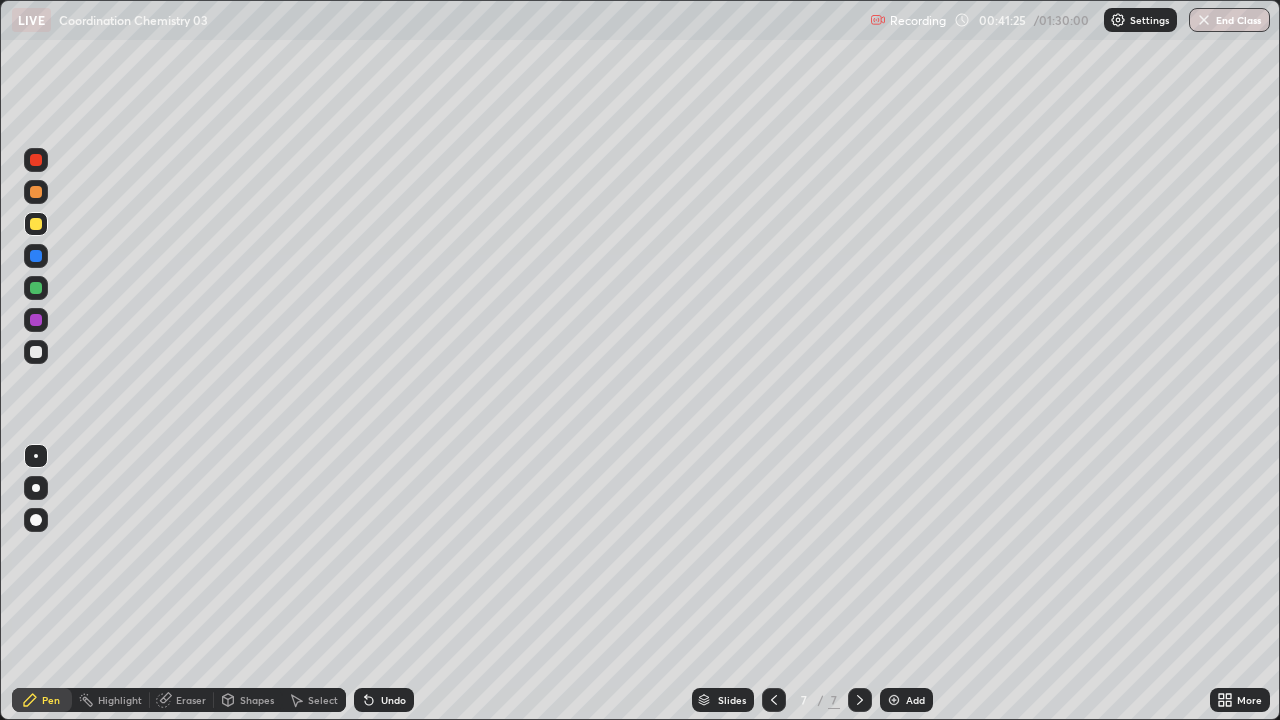 click at bounding box center [894, 700] 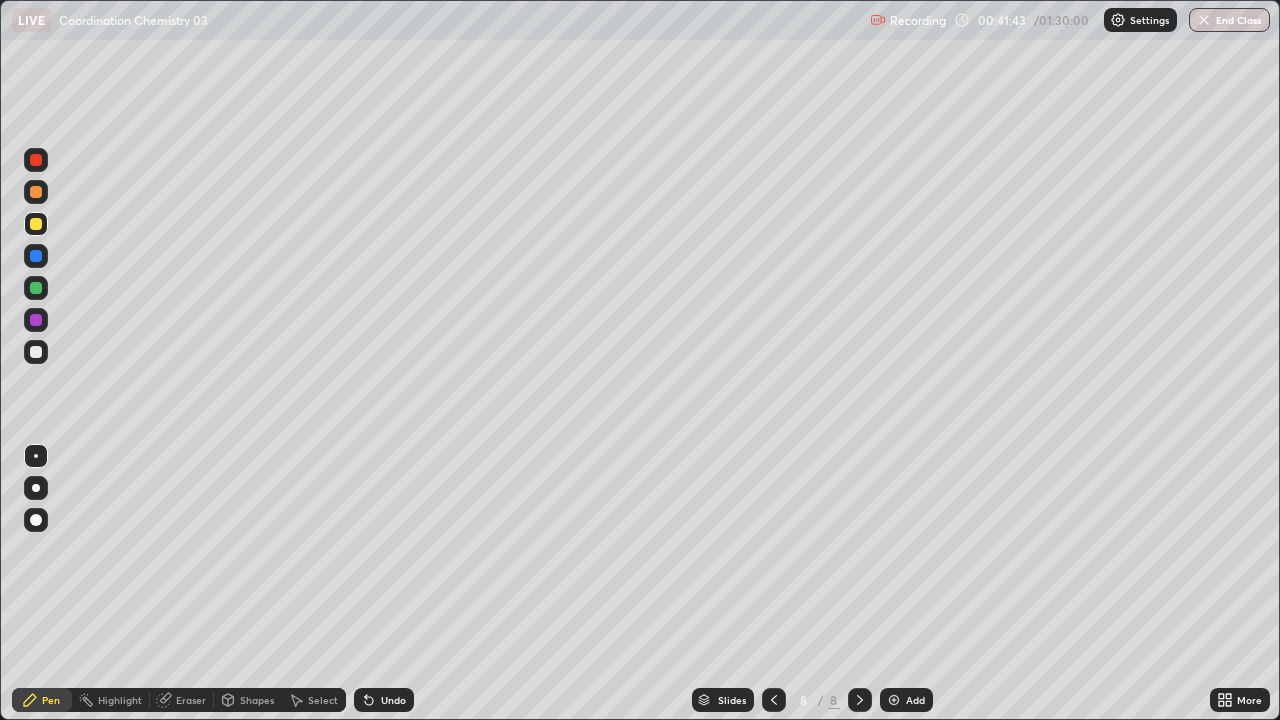 click at bounding box center (36, 224) 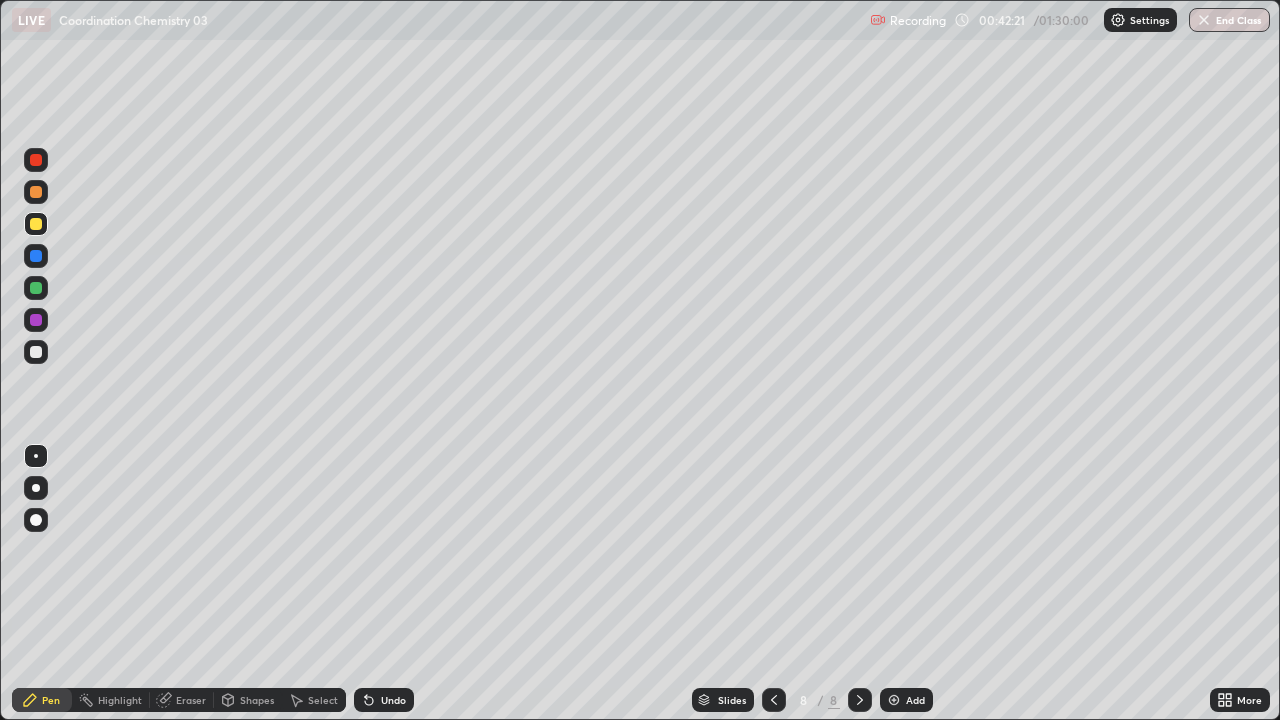 click at bounding box center [36, 288] 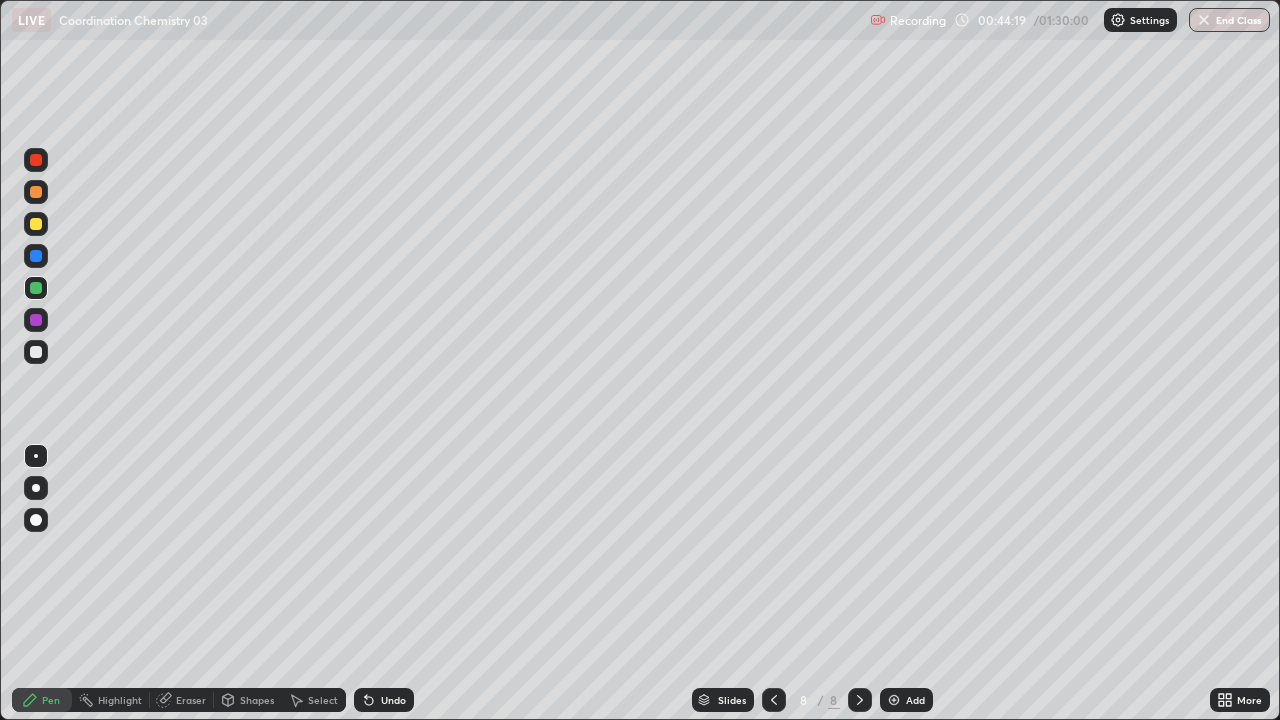 click at bounding box center (36, 352) 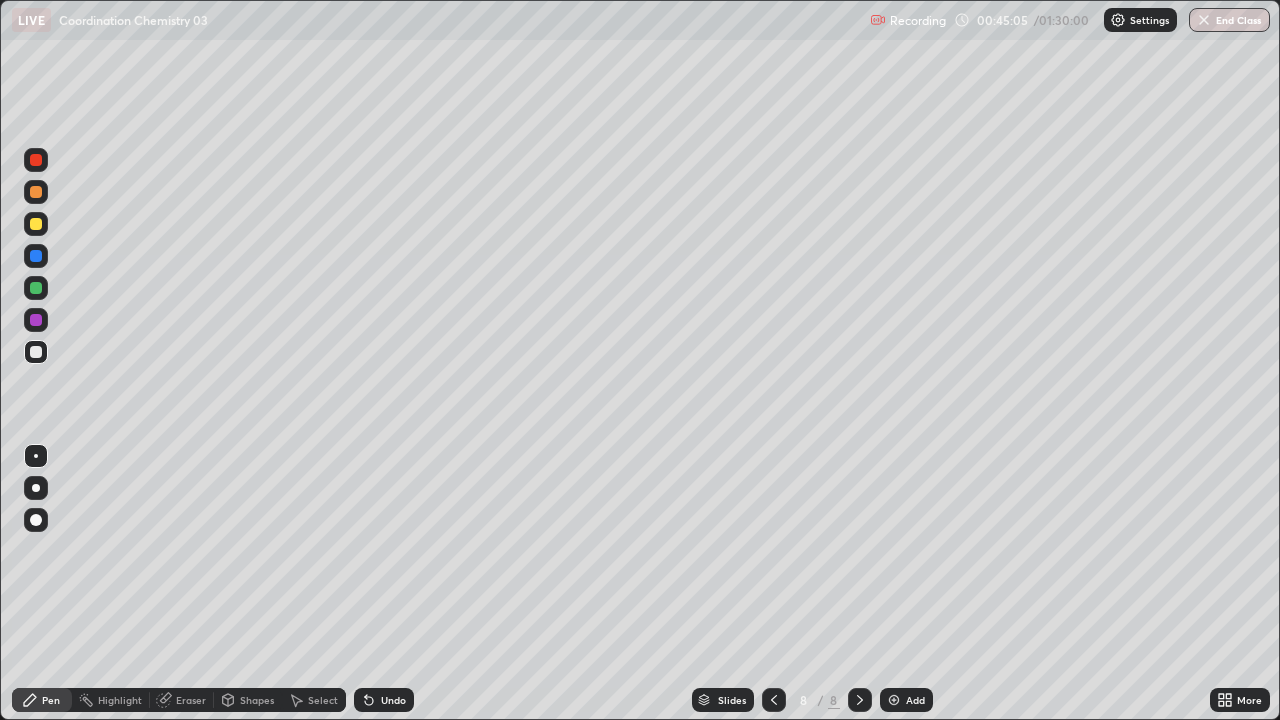 click at bounding box center [894, 700] 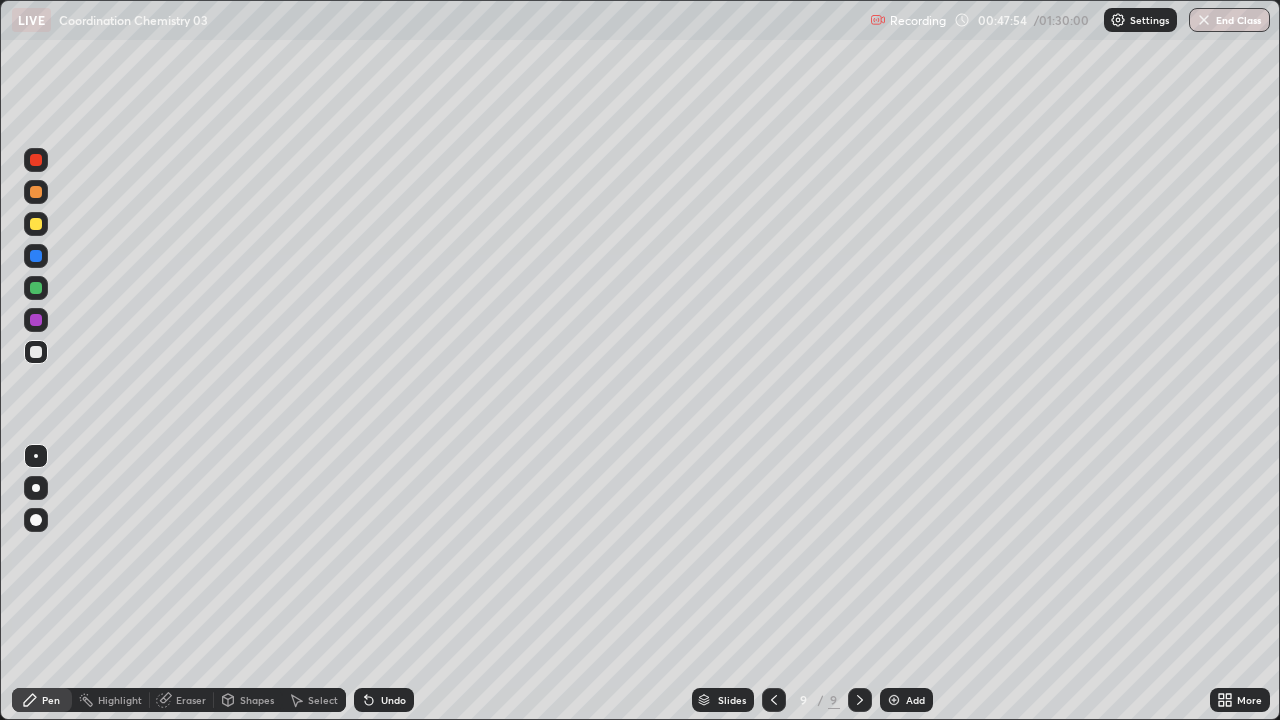 click at bounding box center (894, 700) 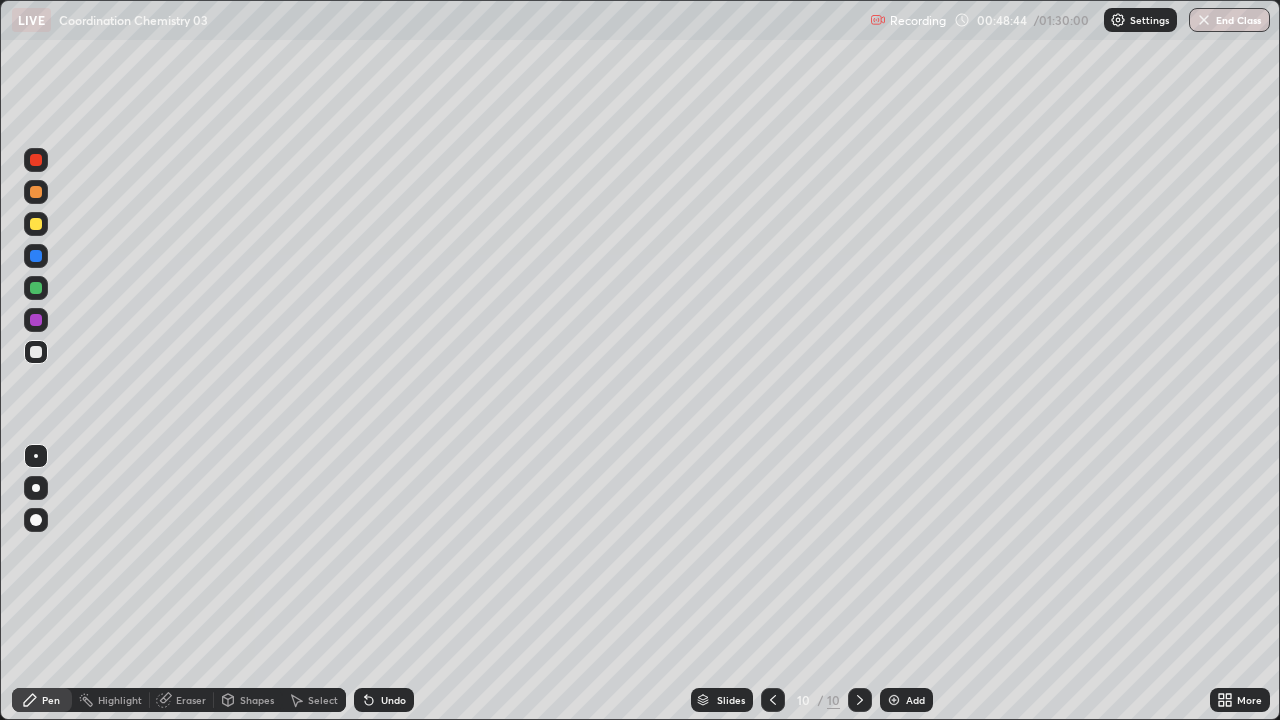 click at bounding box center (36, 288) 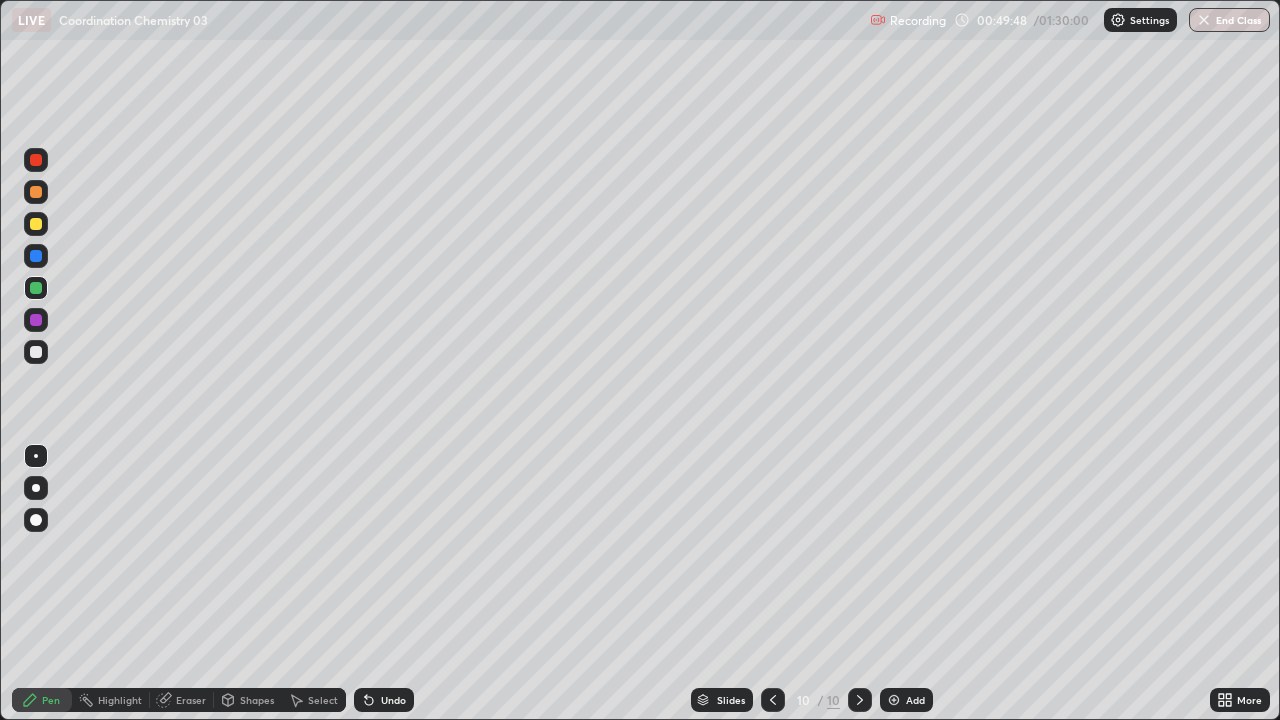 click at bounding box center (36, 224) 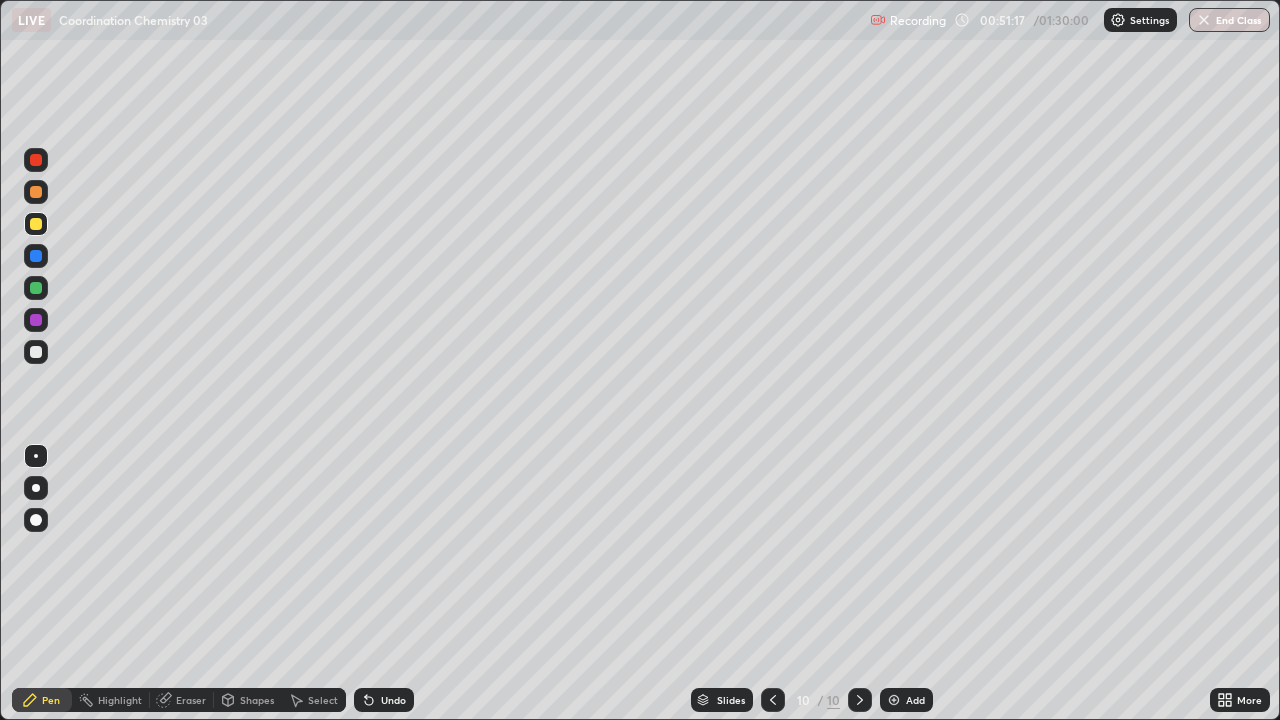click at bounding box center [36, 160] 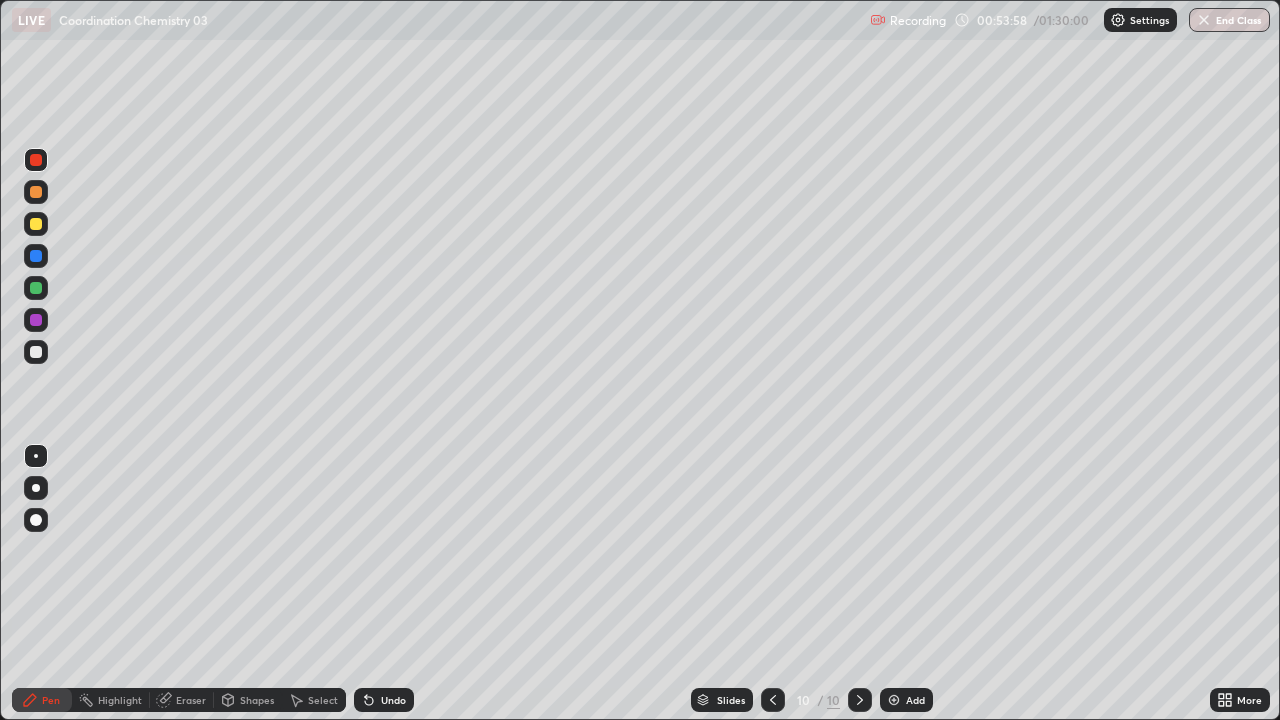 click at bounding box center (894, 700) 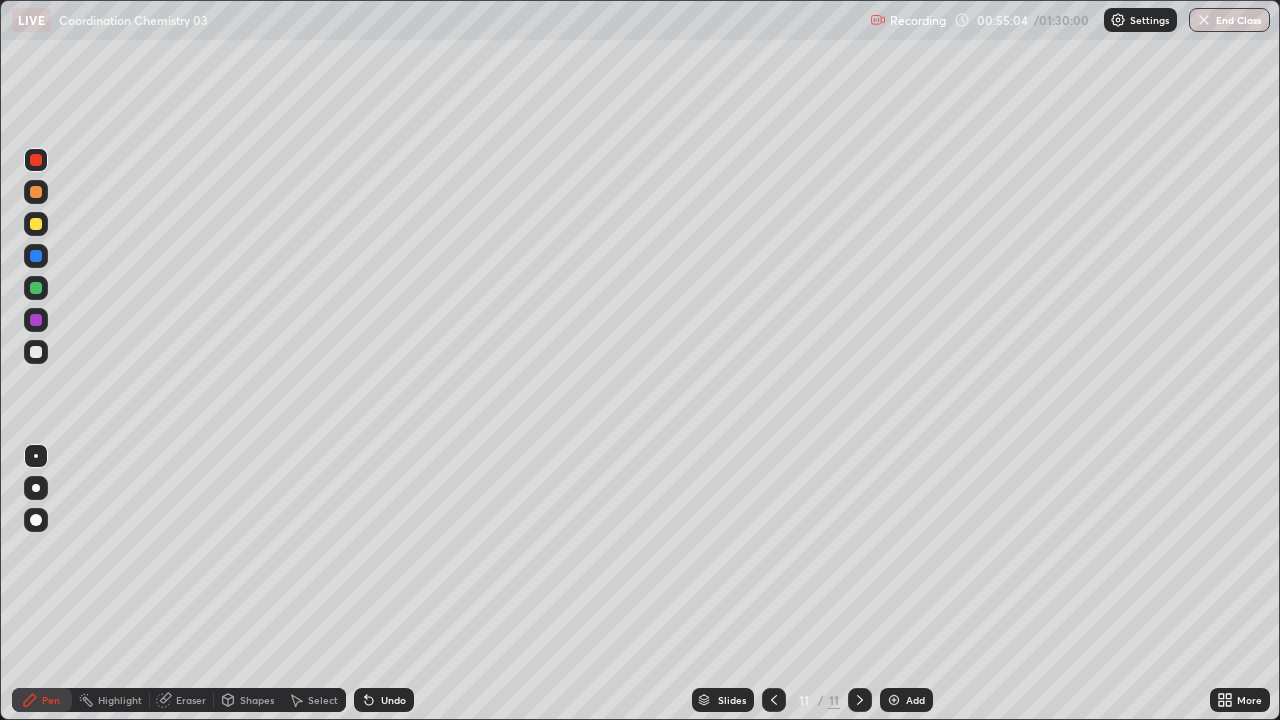 click at bounding box center (36, 224) 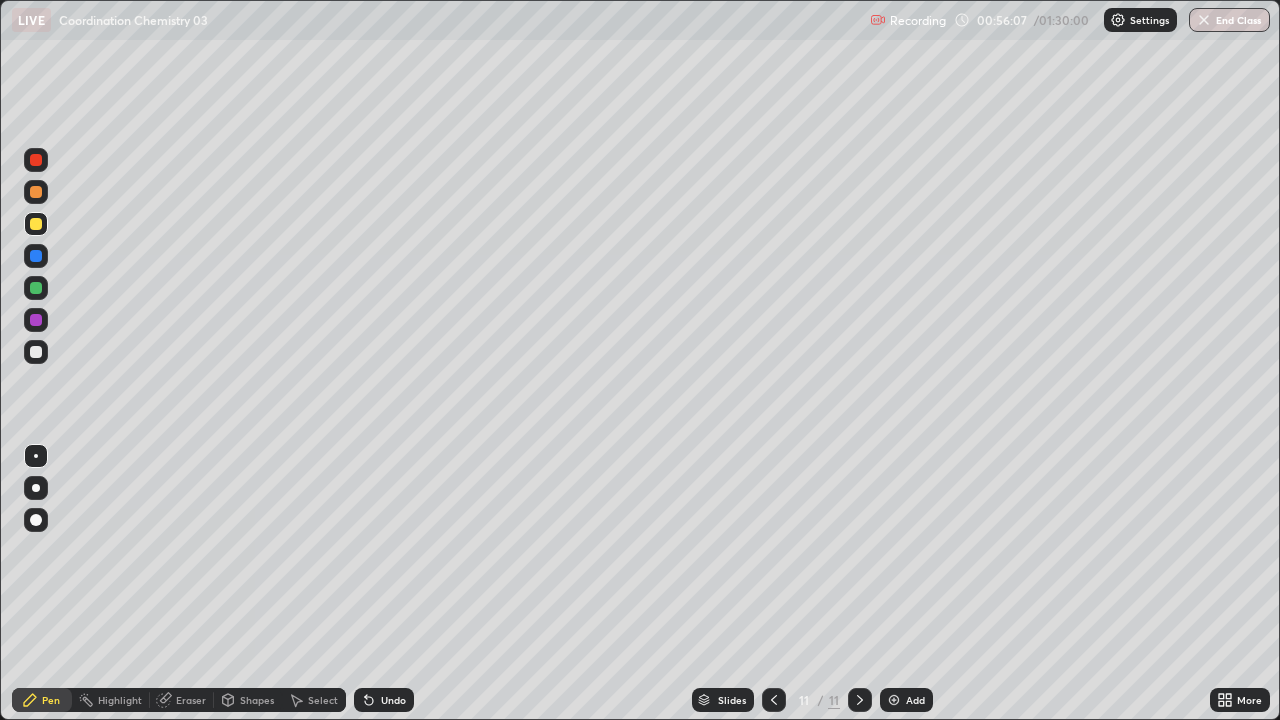 click 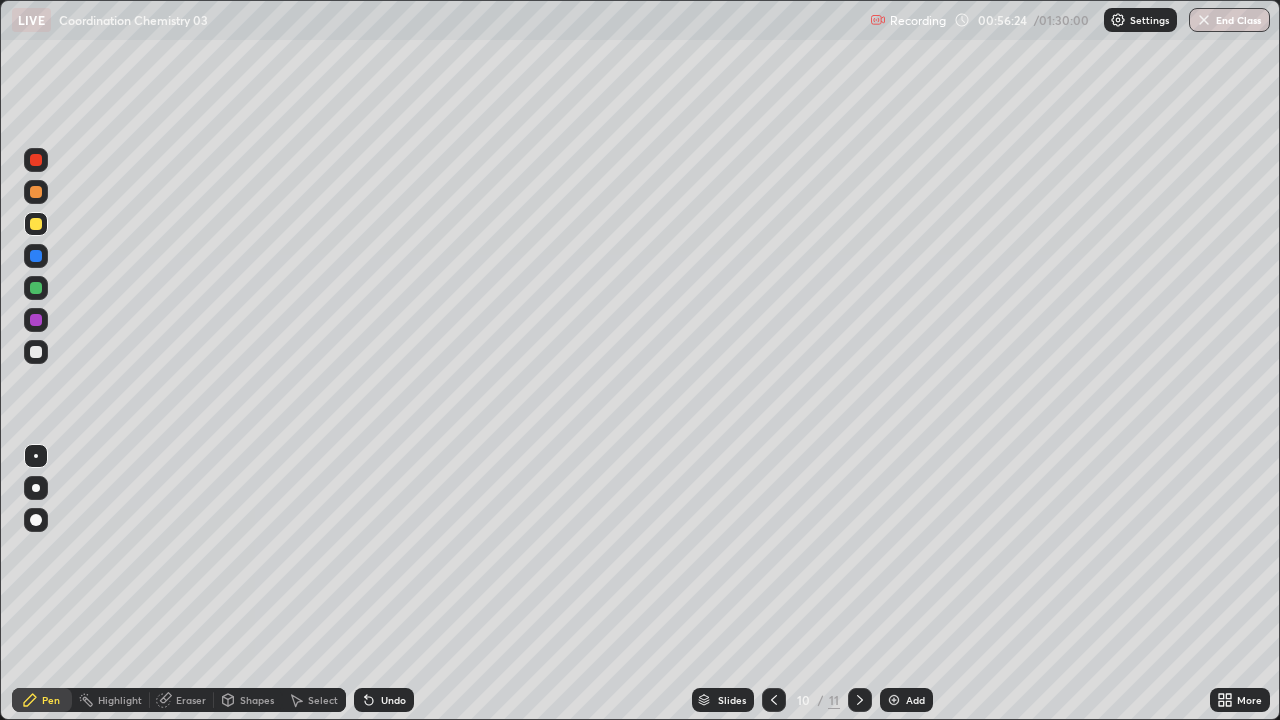 click at bounding box center [860, 700] 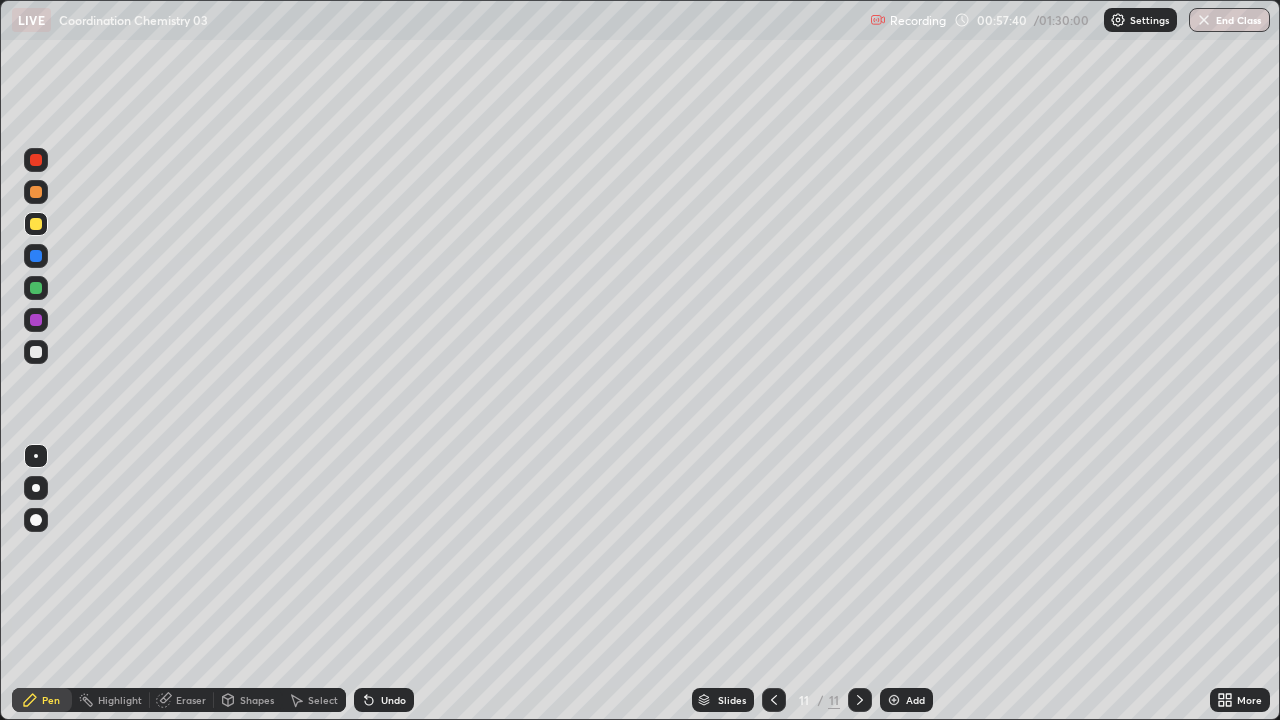 click at bounding box center (894, 700) 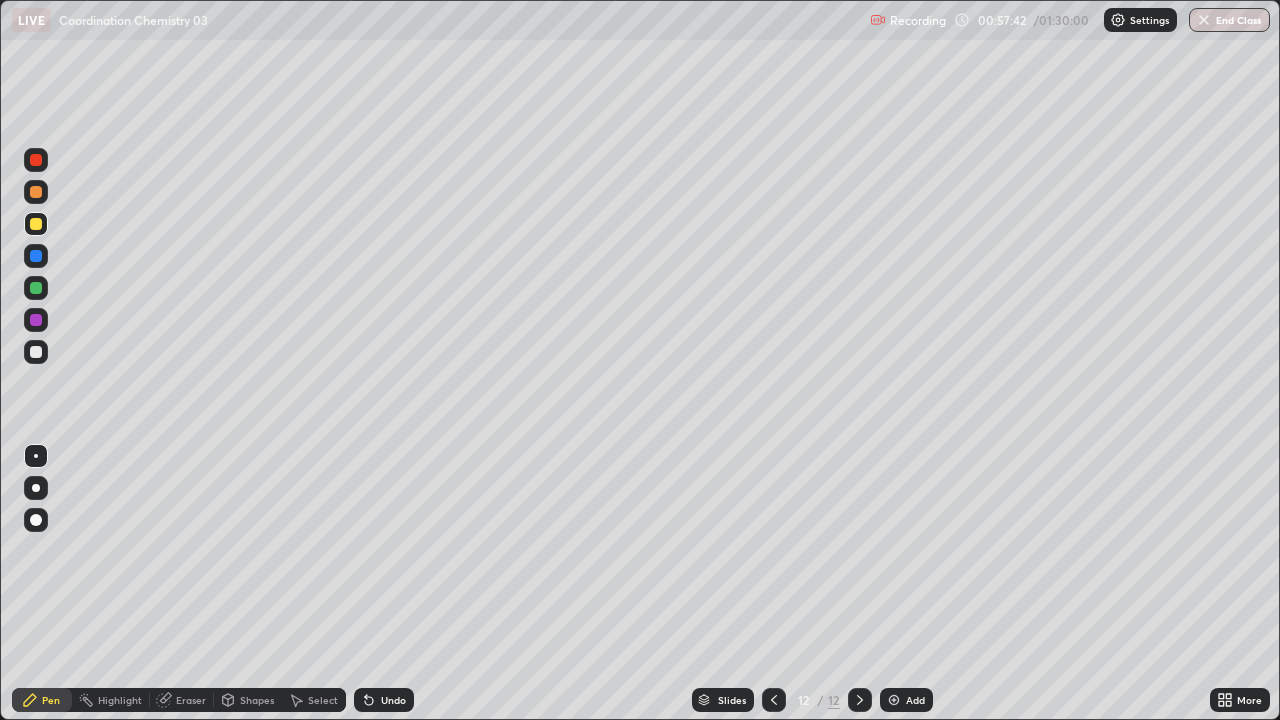 click at bounding box center (36, 160) 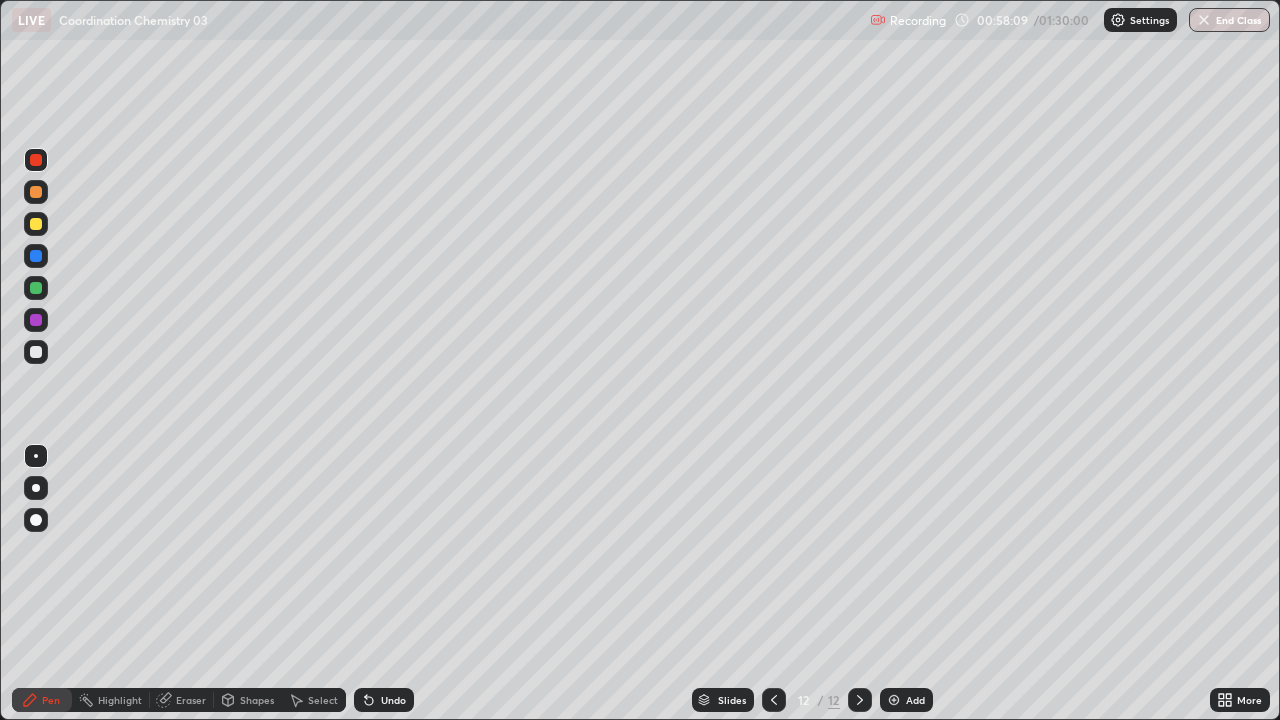 click at bounding box center [36, 192] 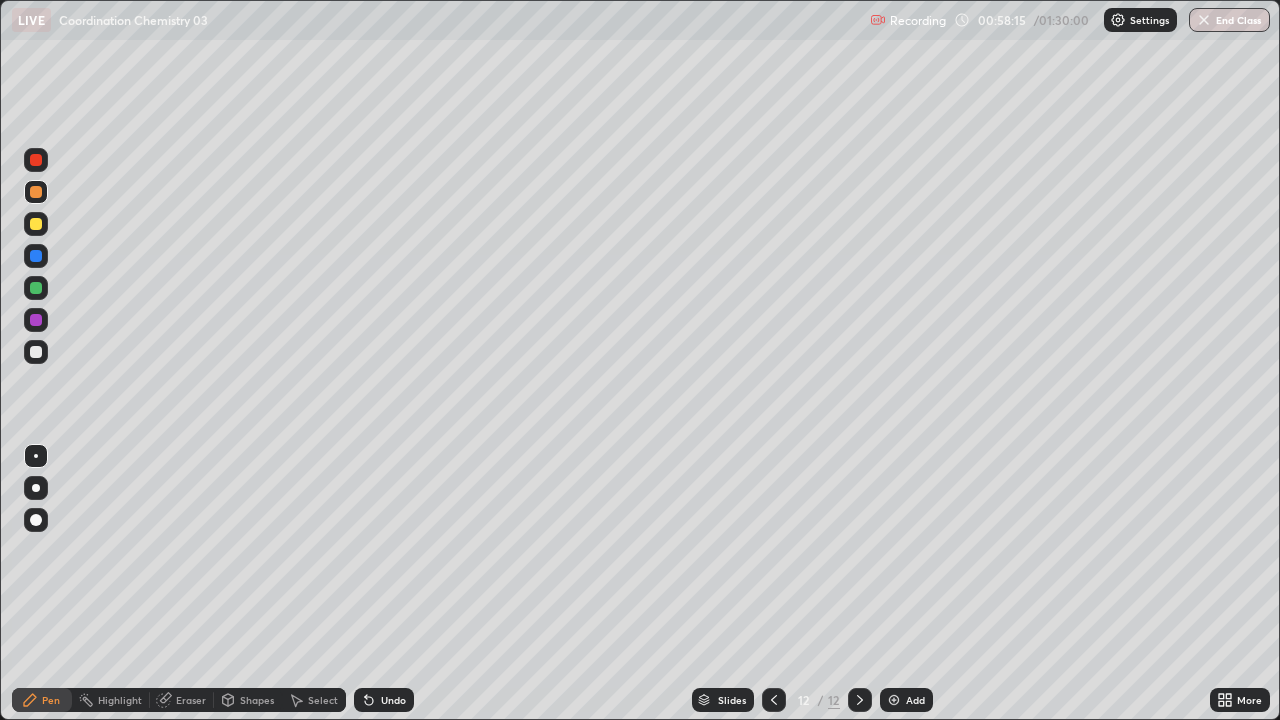 click at bounding box center [36, 192] 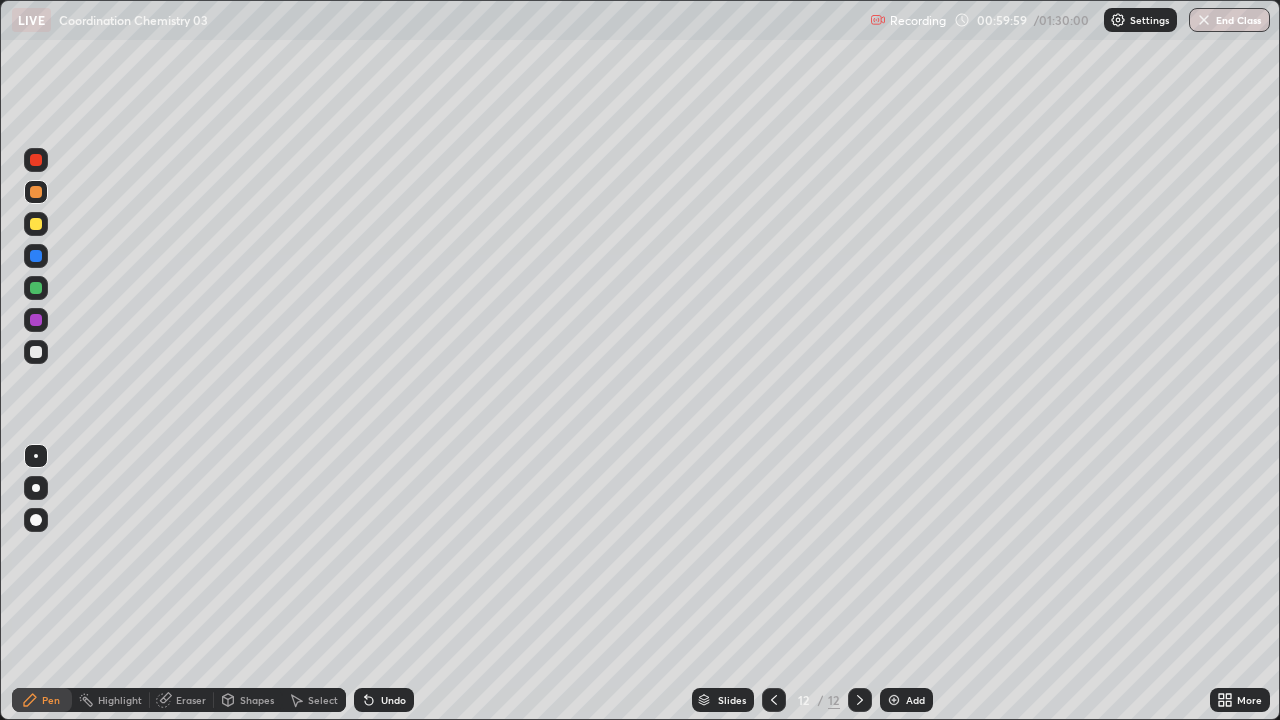 click at bounding box center [36, 224] 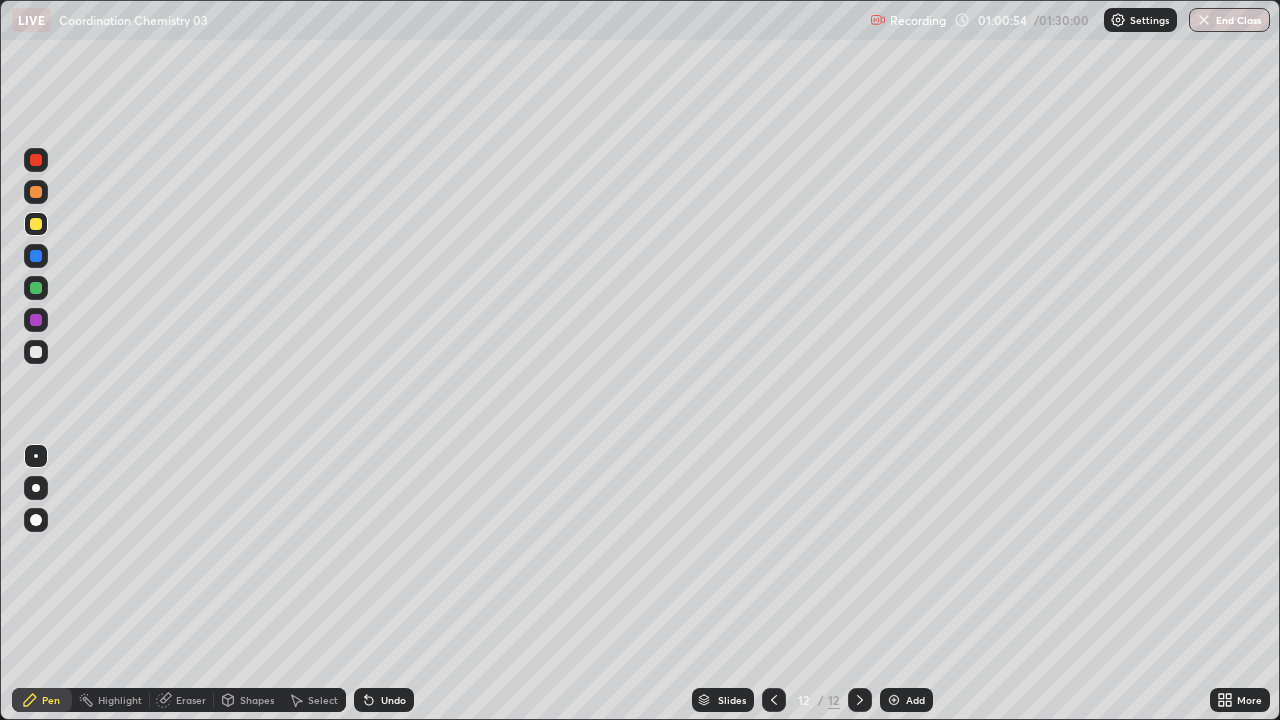 click at bounding box center [36, 288] 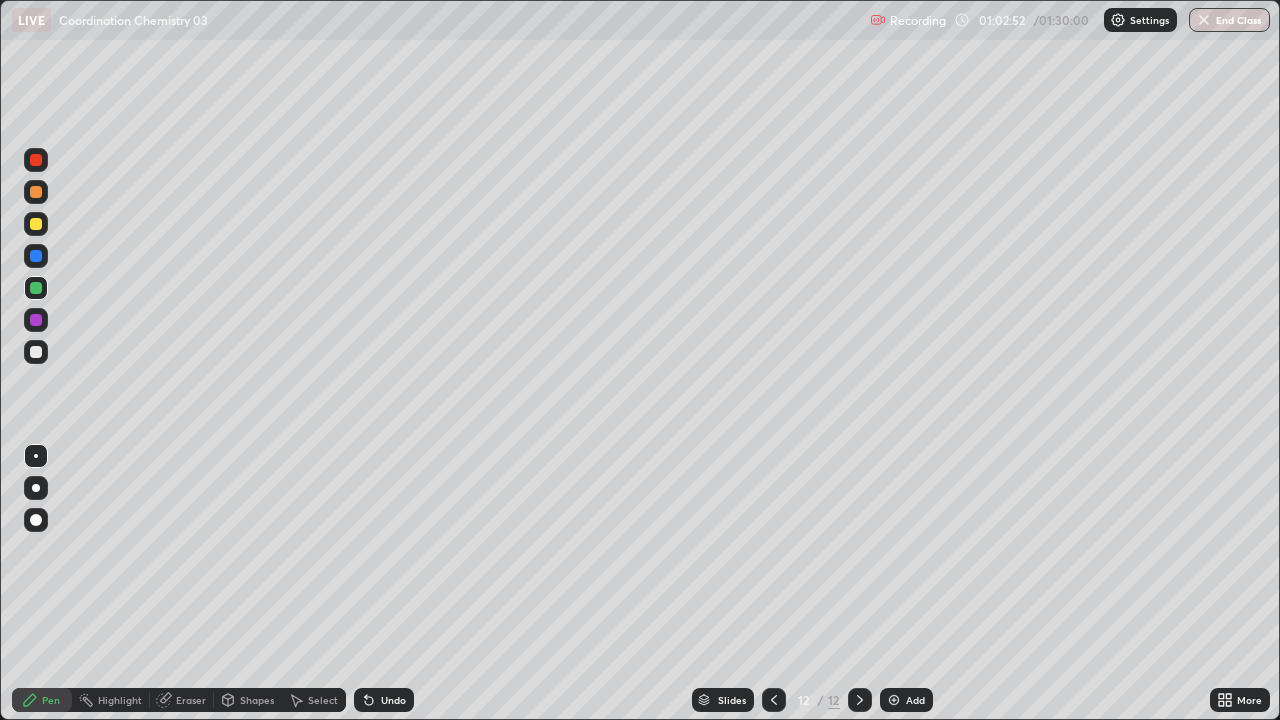 click on "Add" at bounding box center (906, 700) 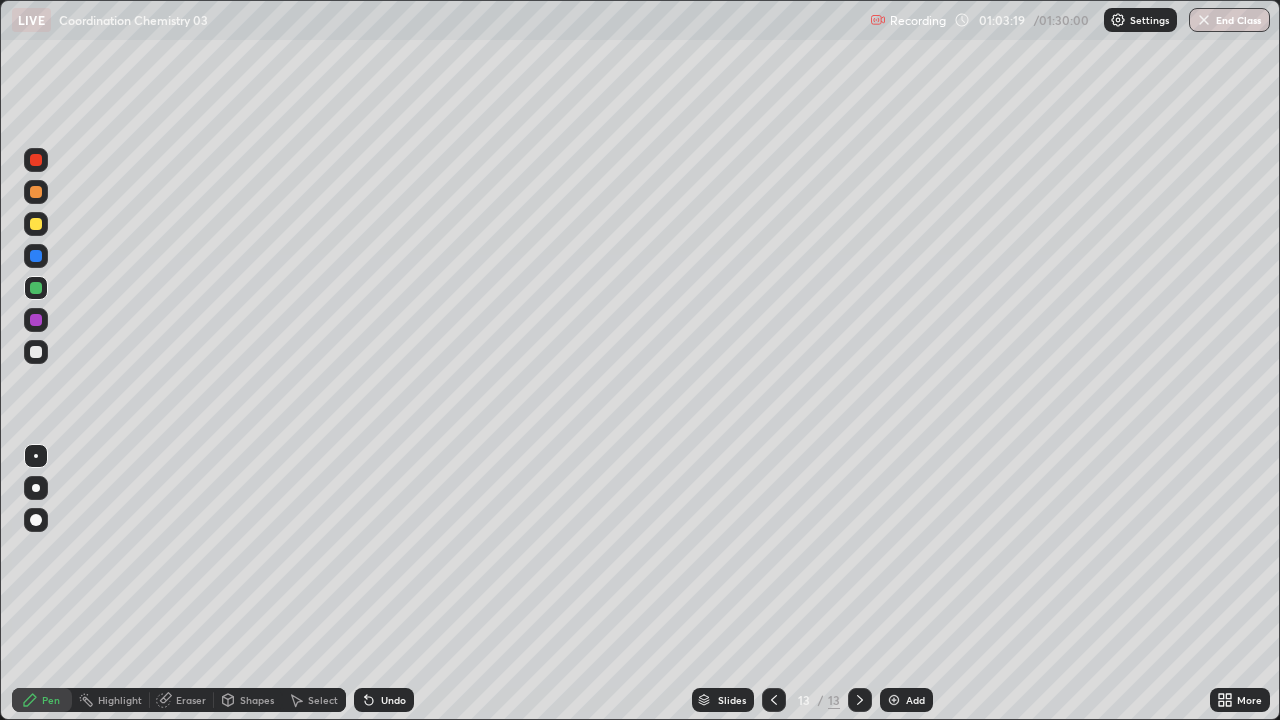click at bounding box center (36, 160) 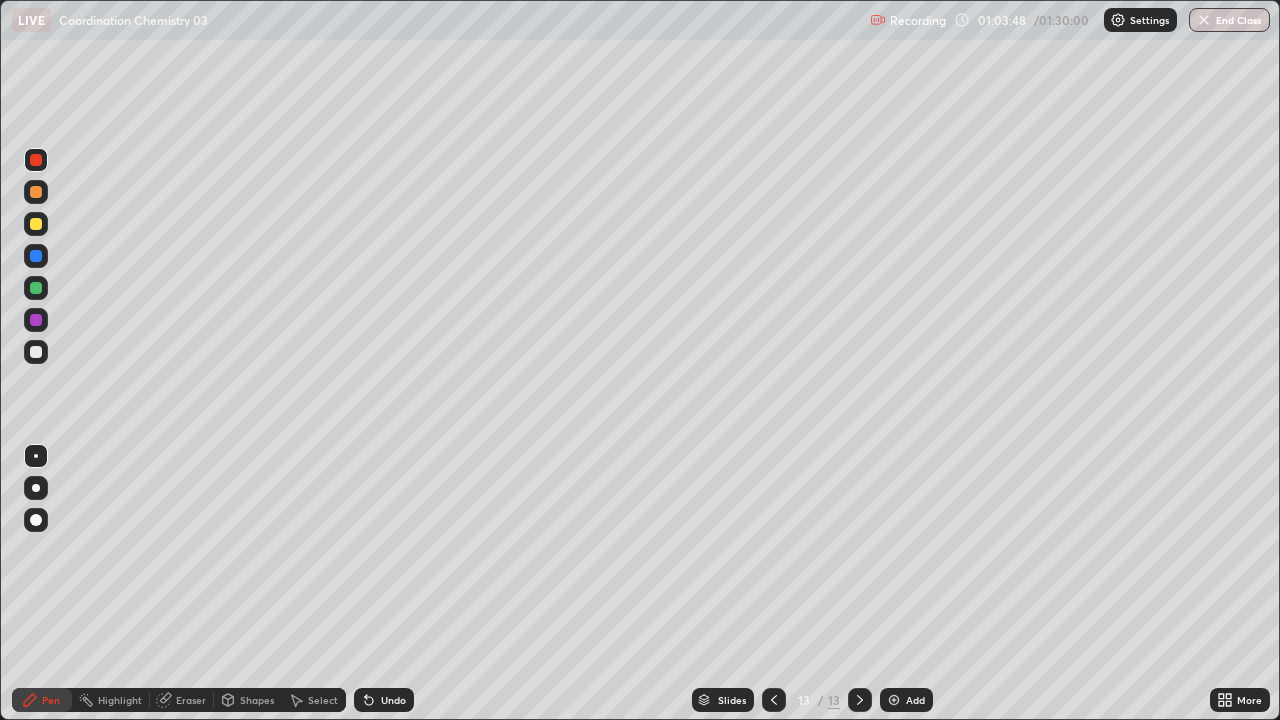 click at bounding box center (36, 224) 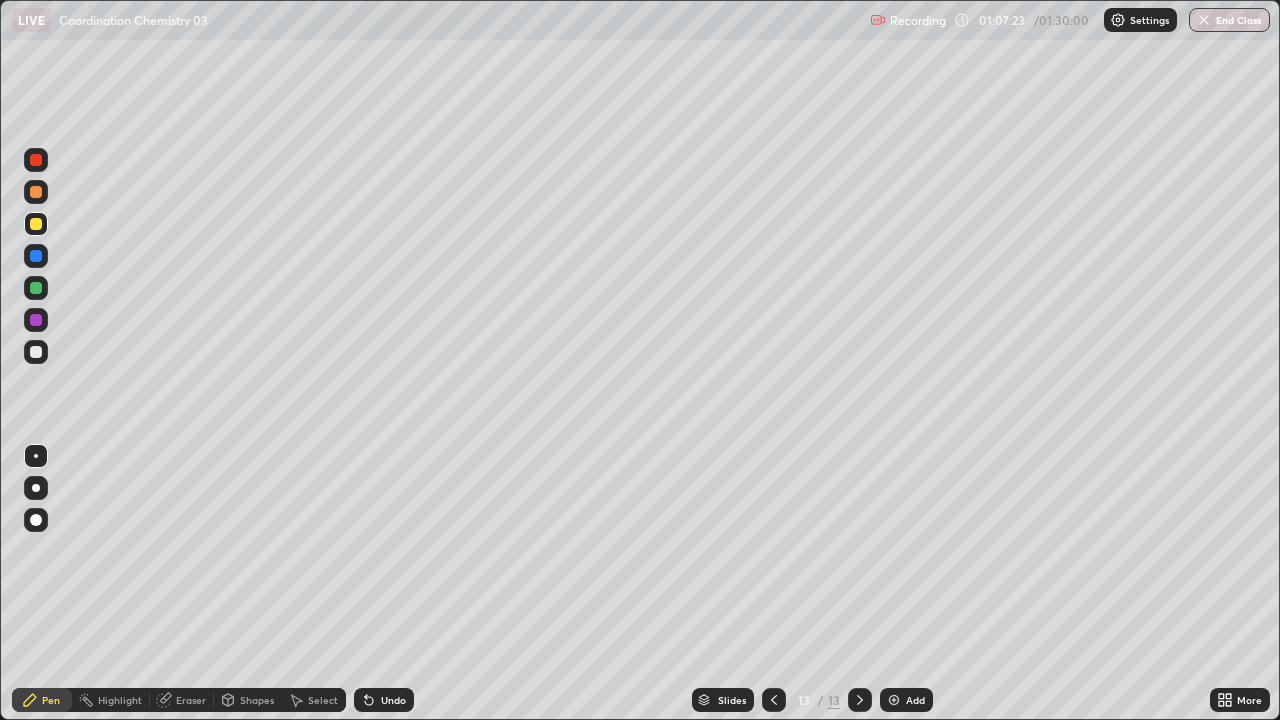 click at bounding box center (36, 288) 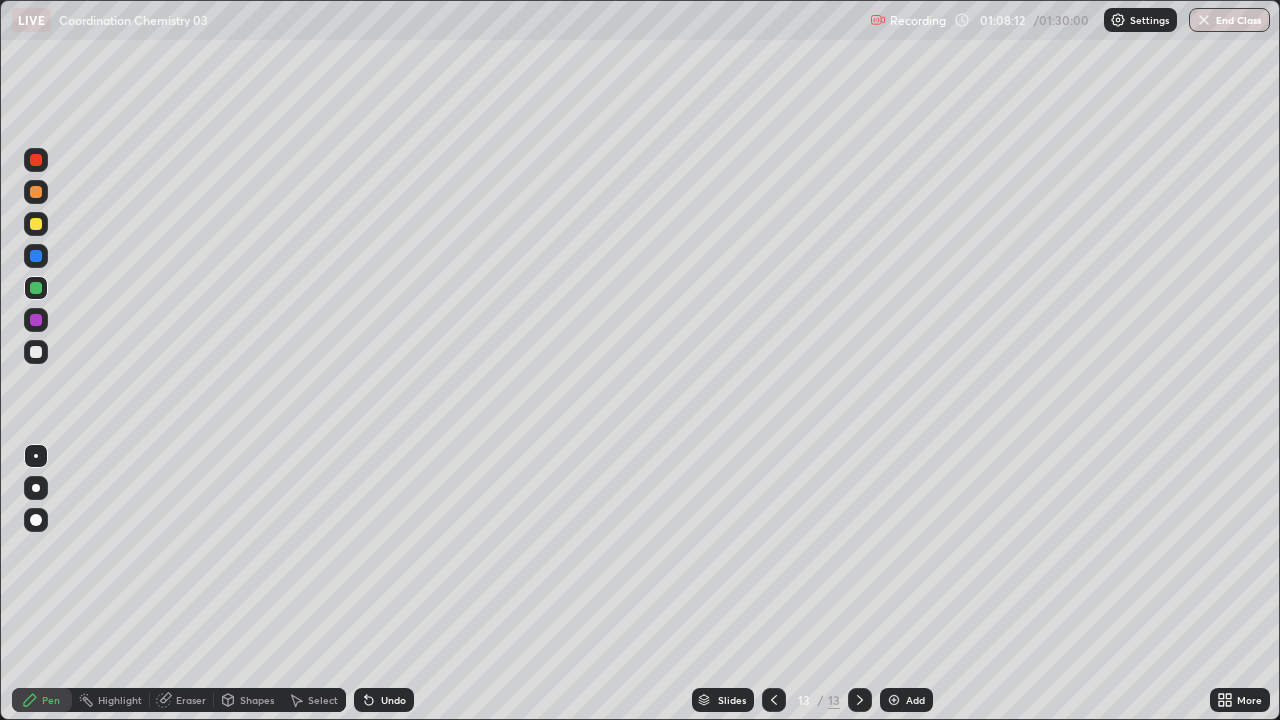 click 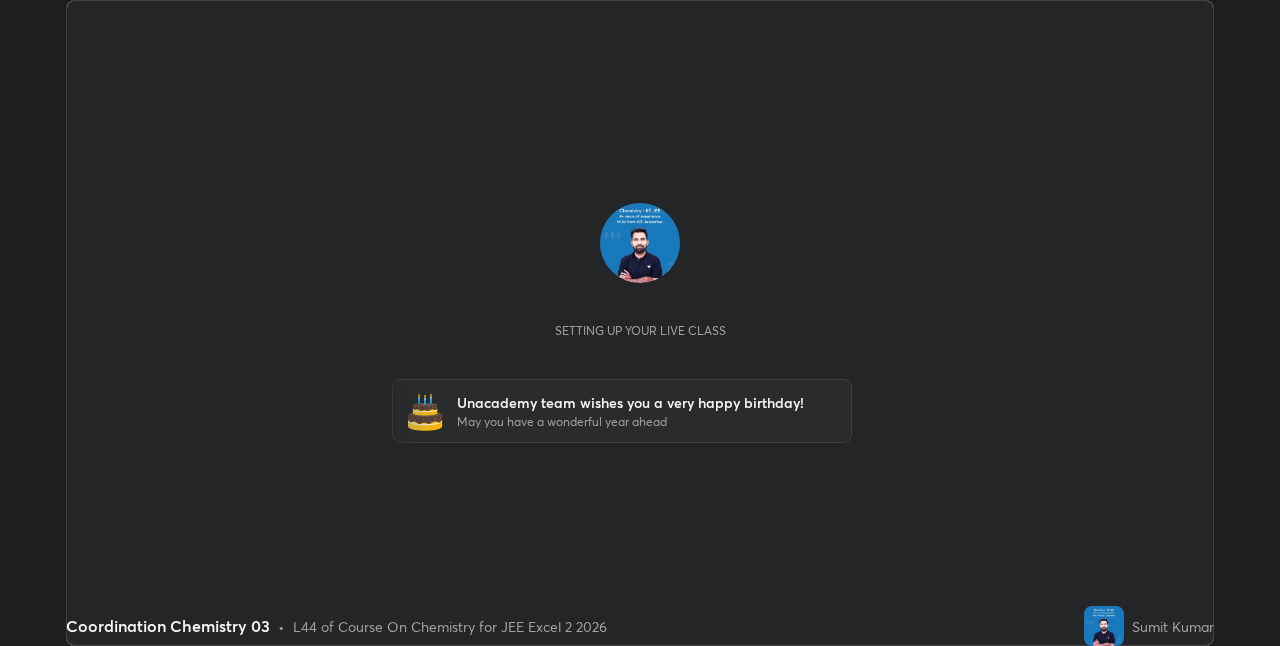 scroll, scrollTop: 0, scrollLeft: 0, axis: both 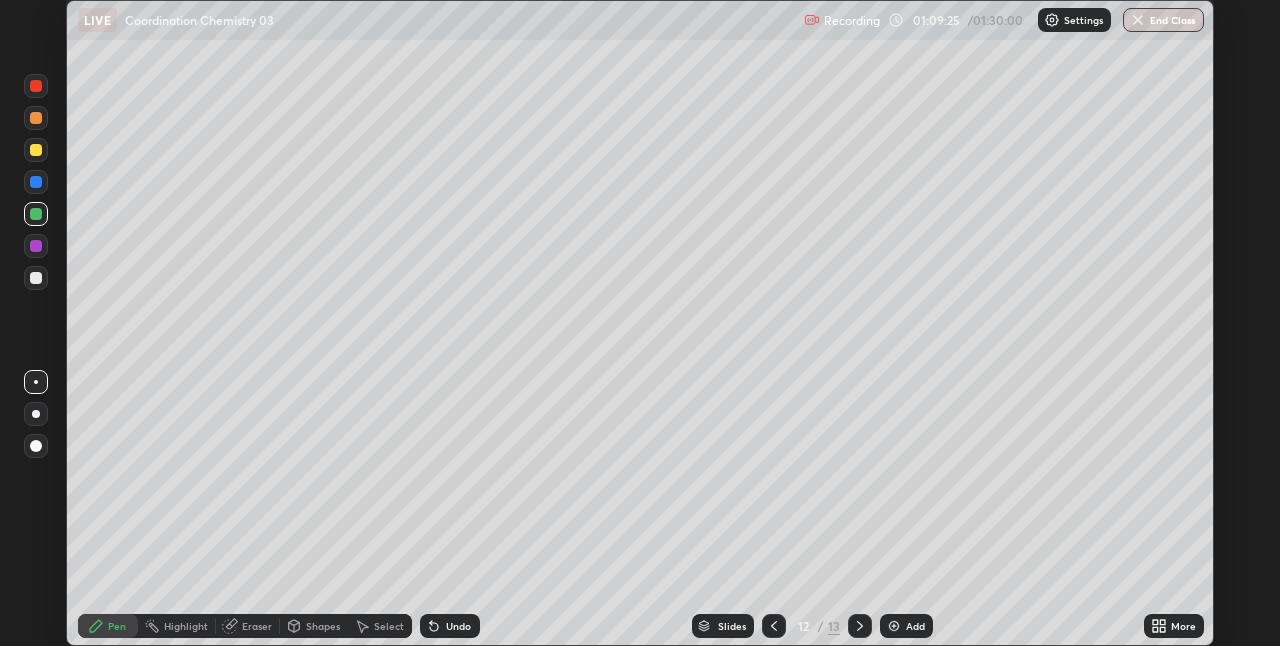 click 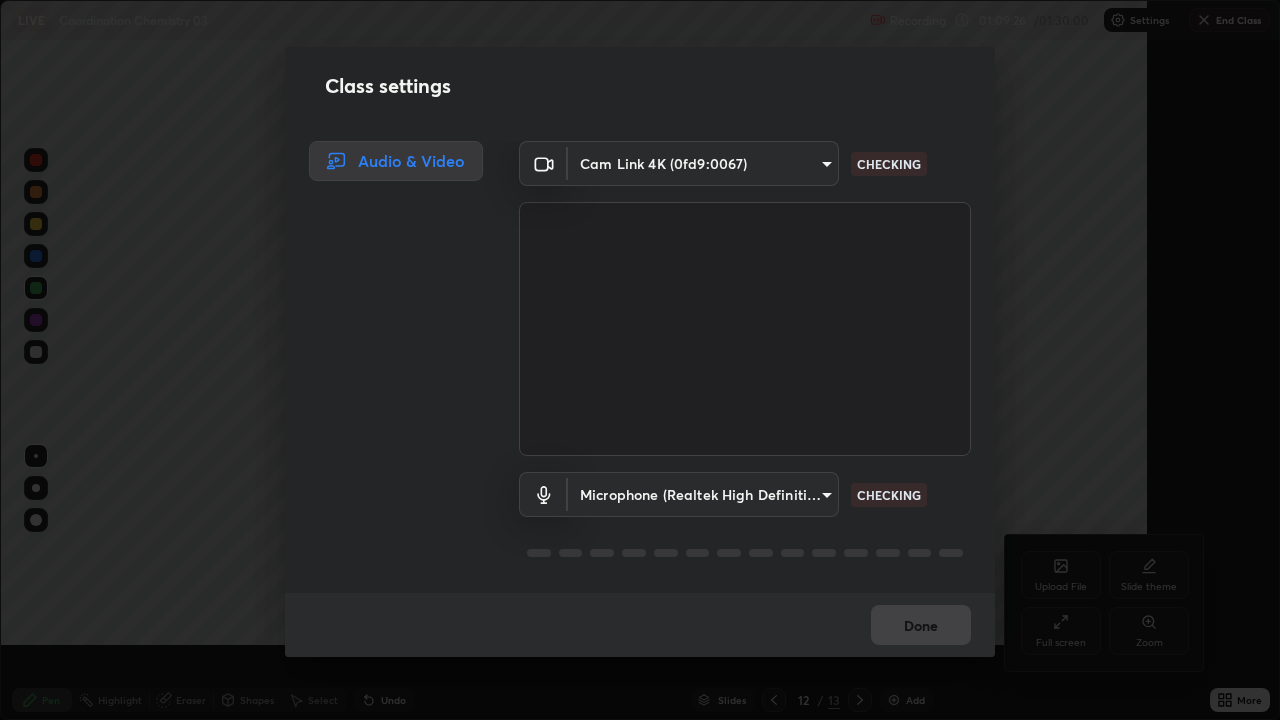 scroll, scrollTop: 99280, scrollLeft: 98720, axis: both 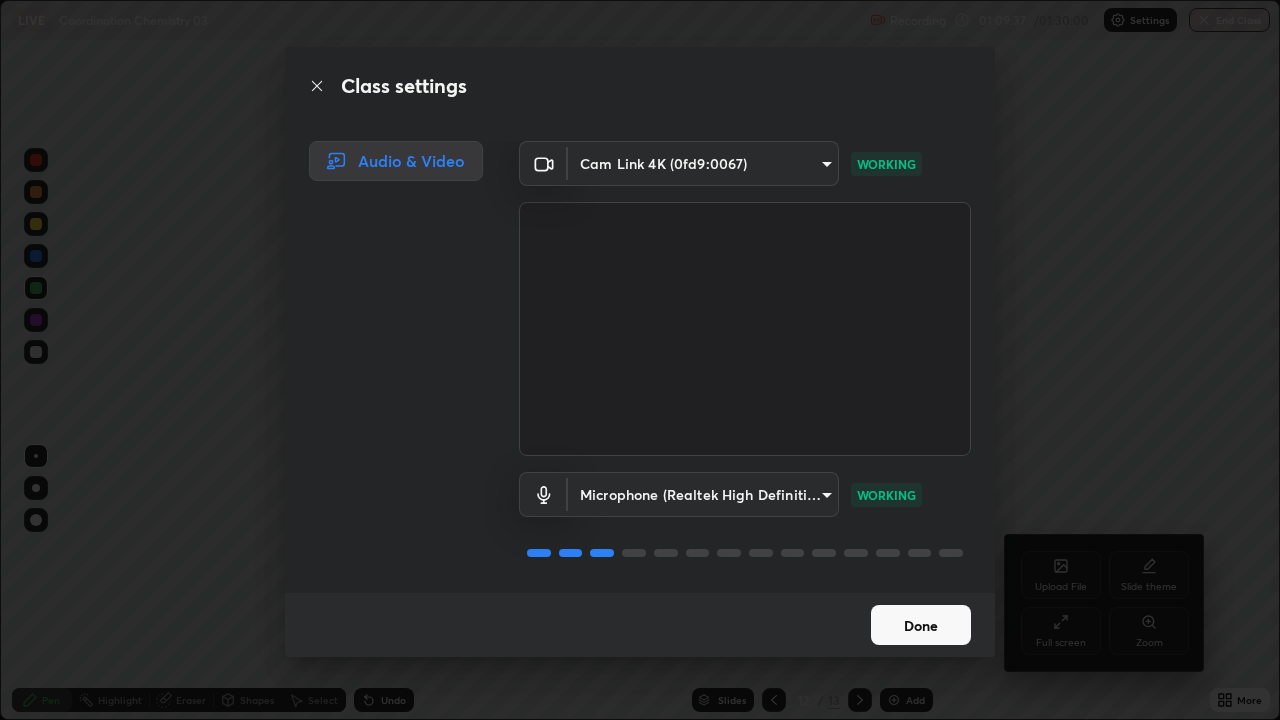 click on "Done" at bounding box center (921, 625) 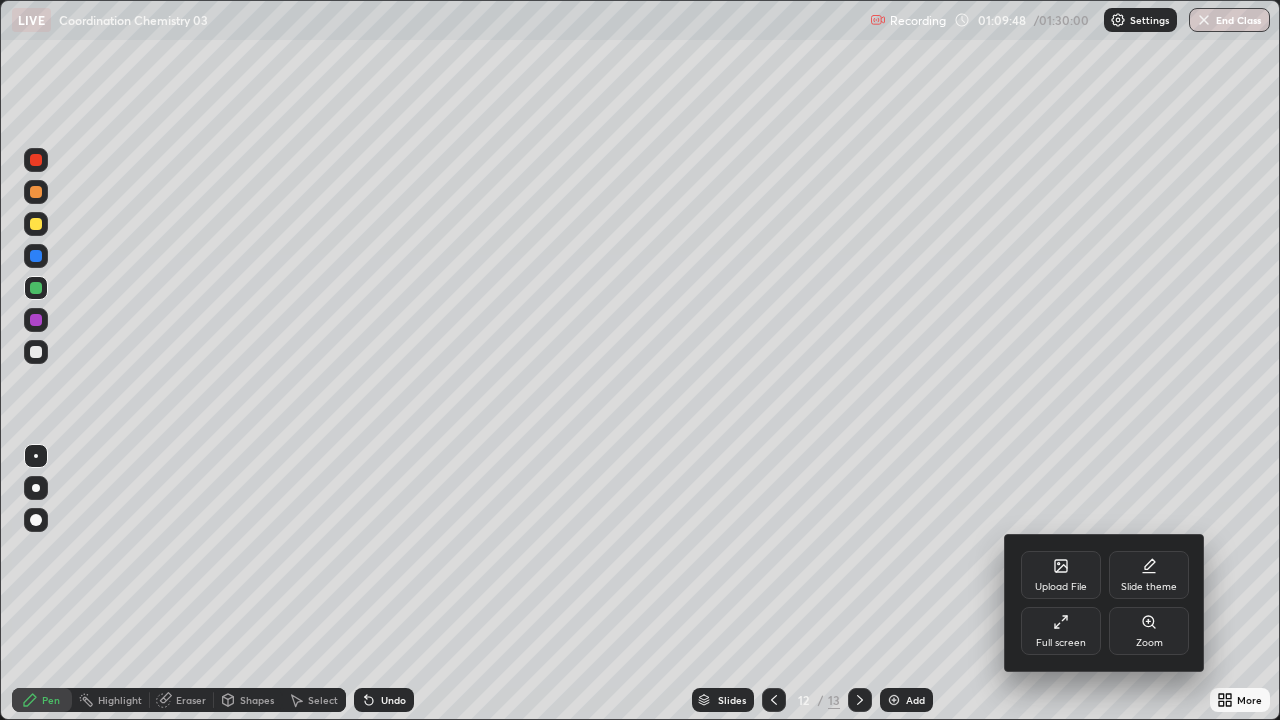 click at bounding box center [640, 360] 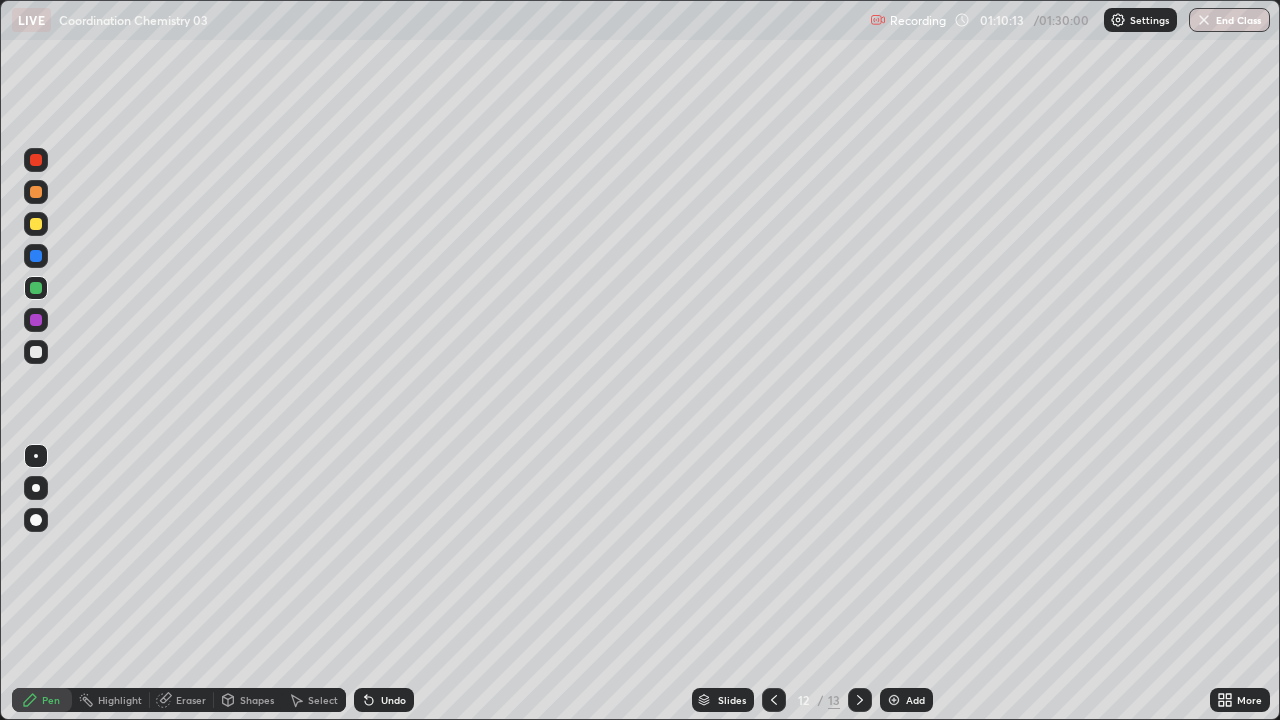 click at bounding box center [860, 700] 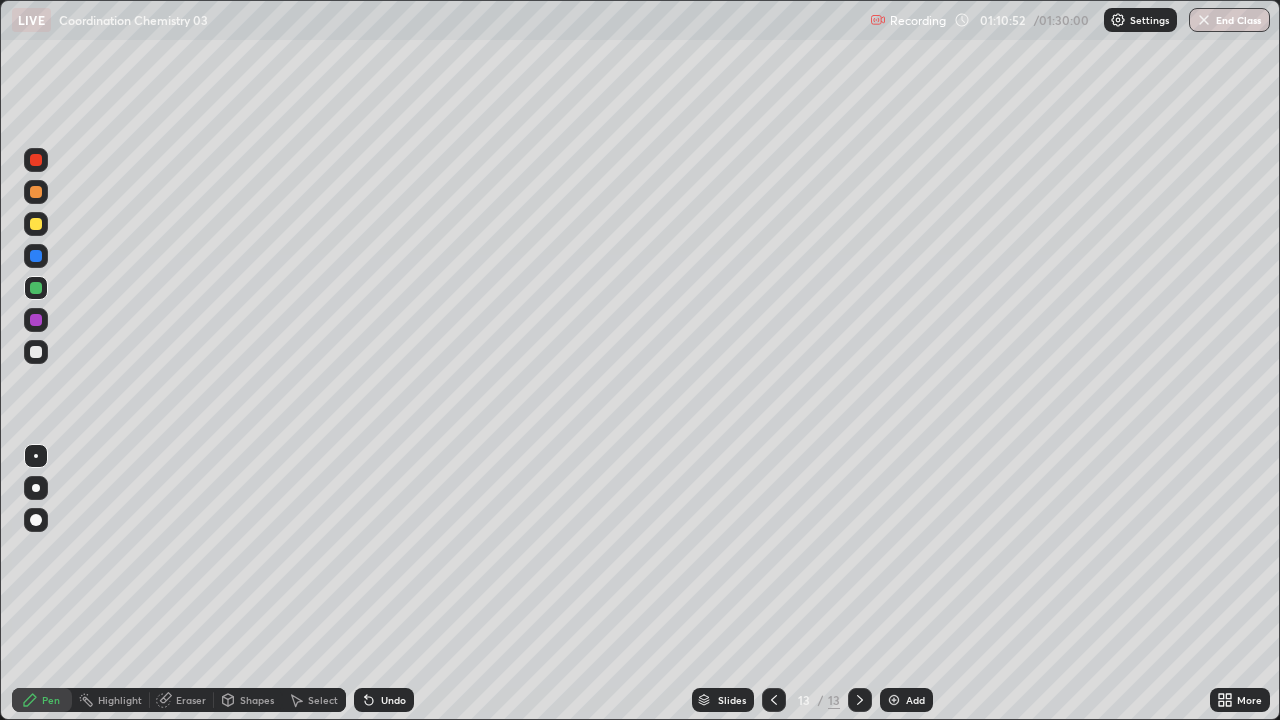 click 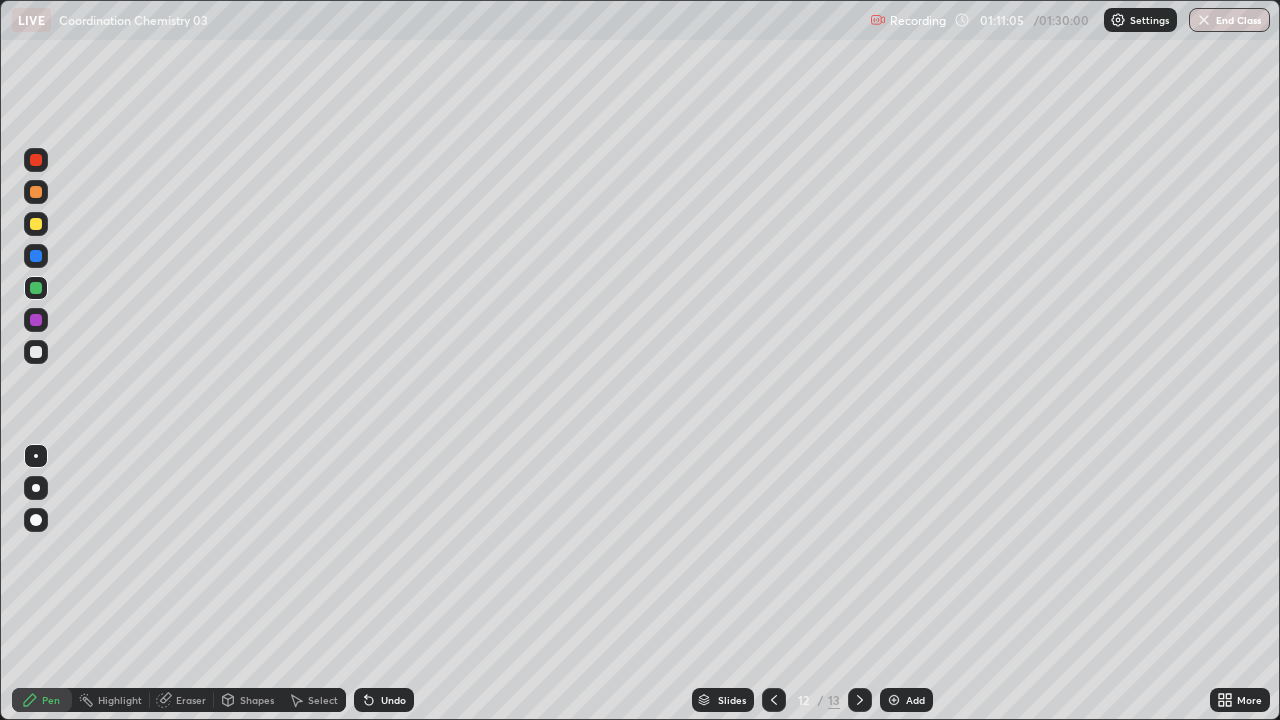 click at bounding box center [774, 700] 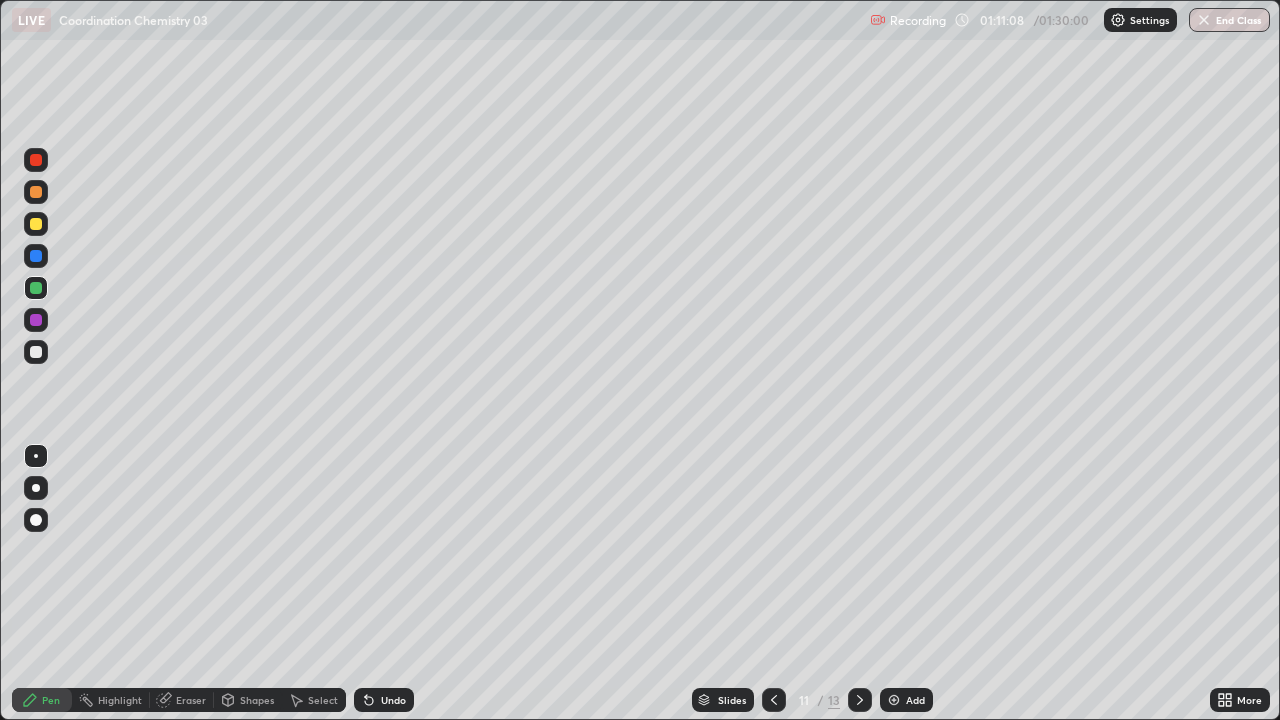 click 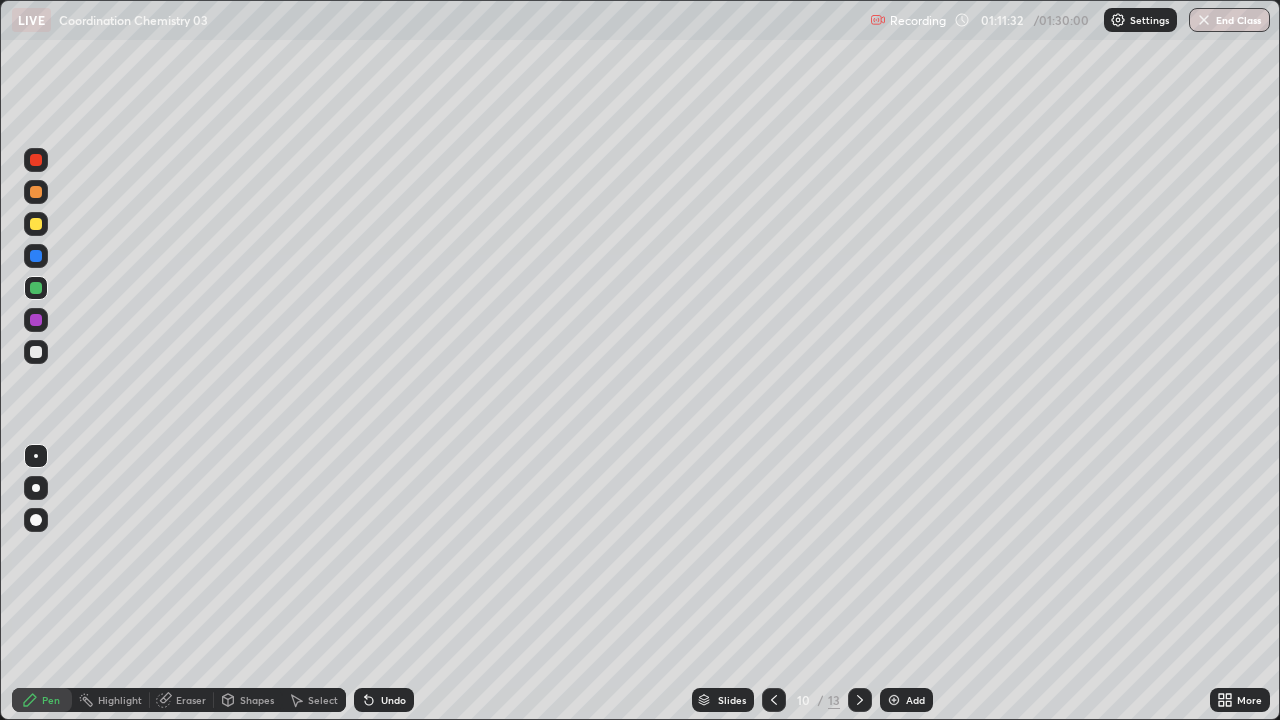 click 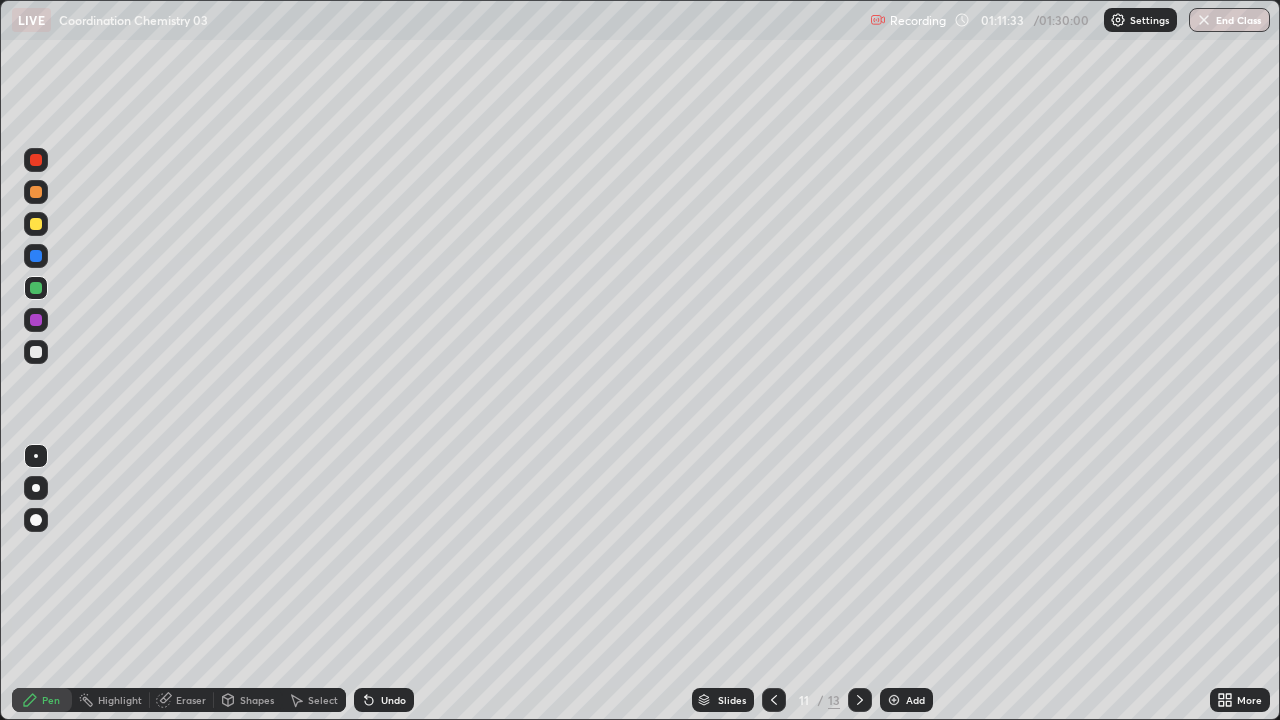 click 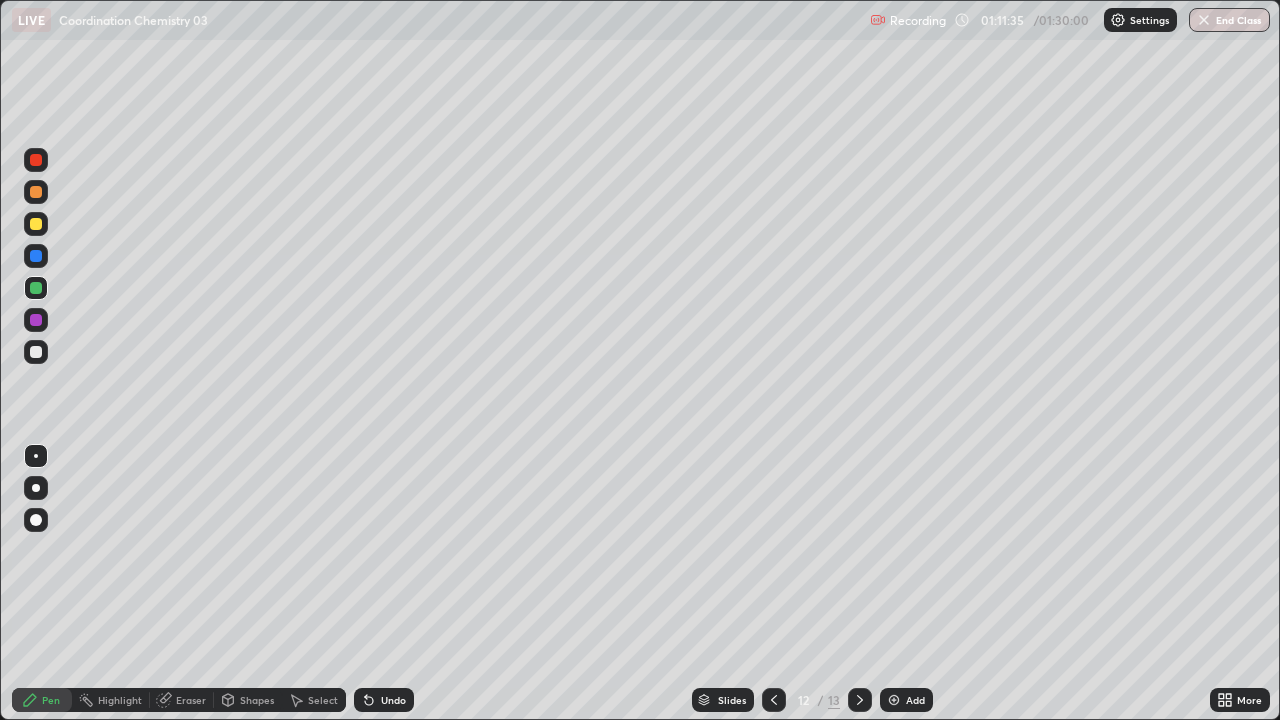 click 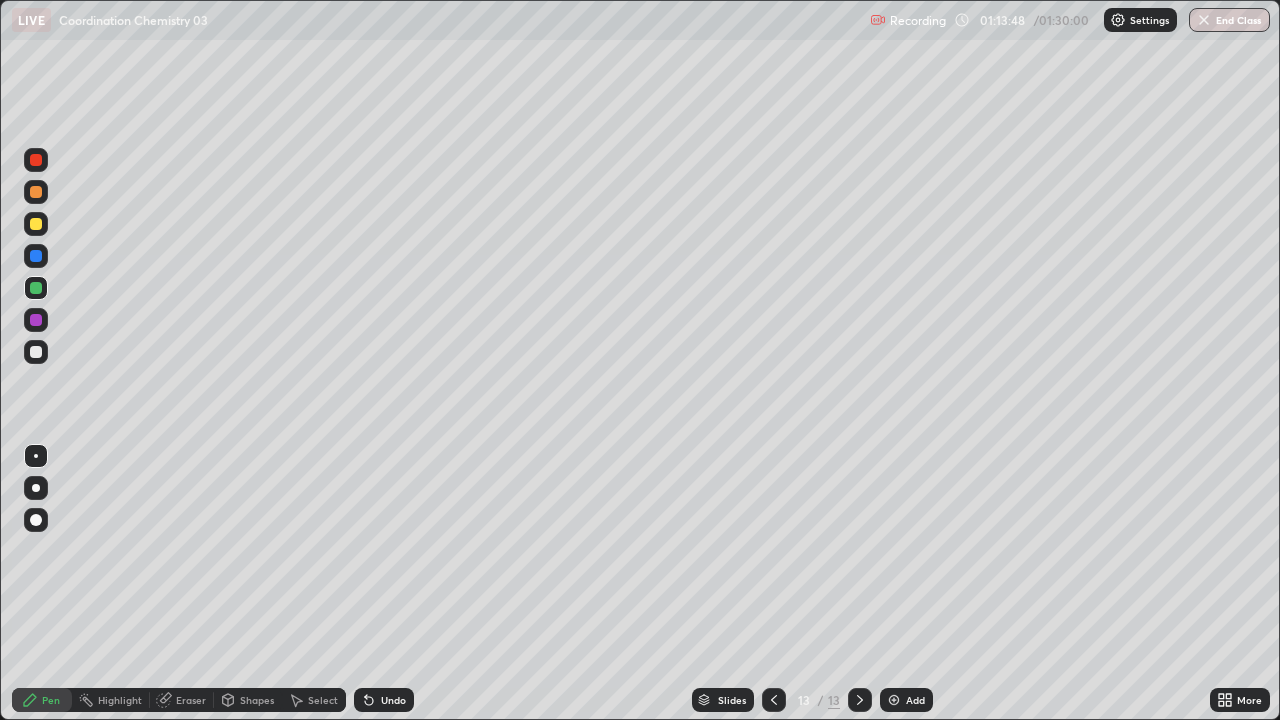 click at bounding box center [894, 700] 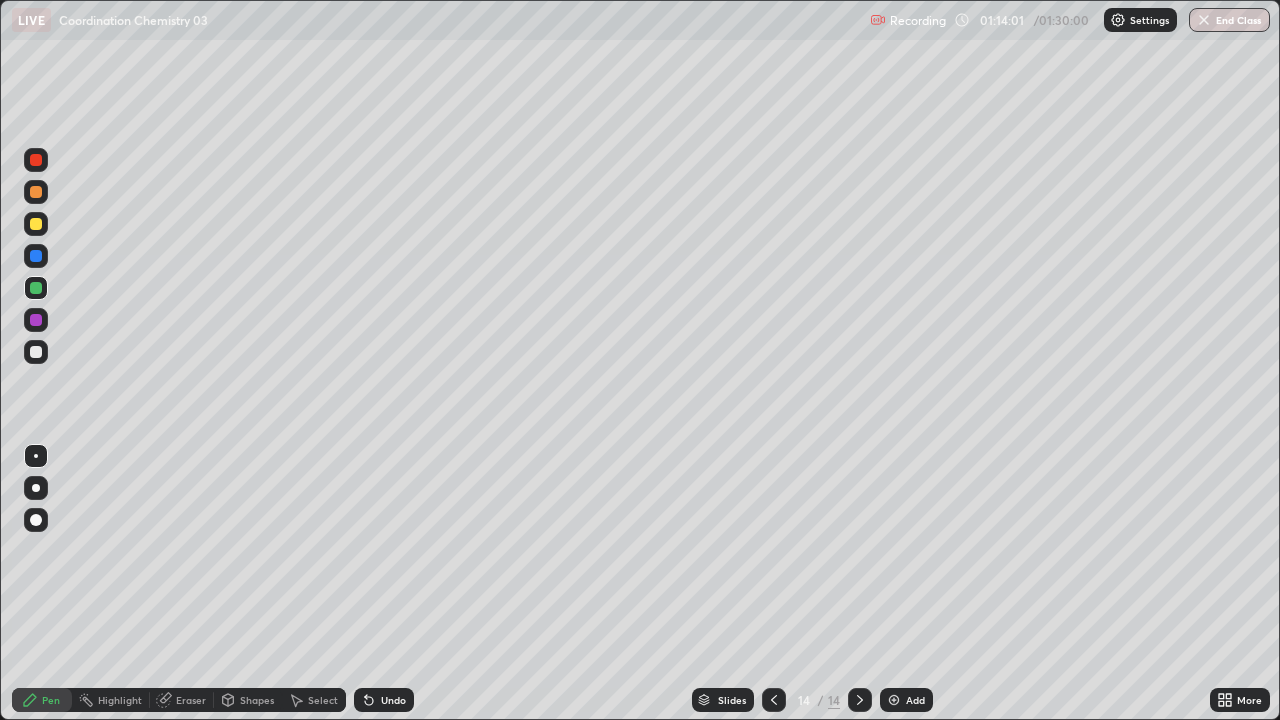 click at bounding box center (36, 224) 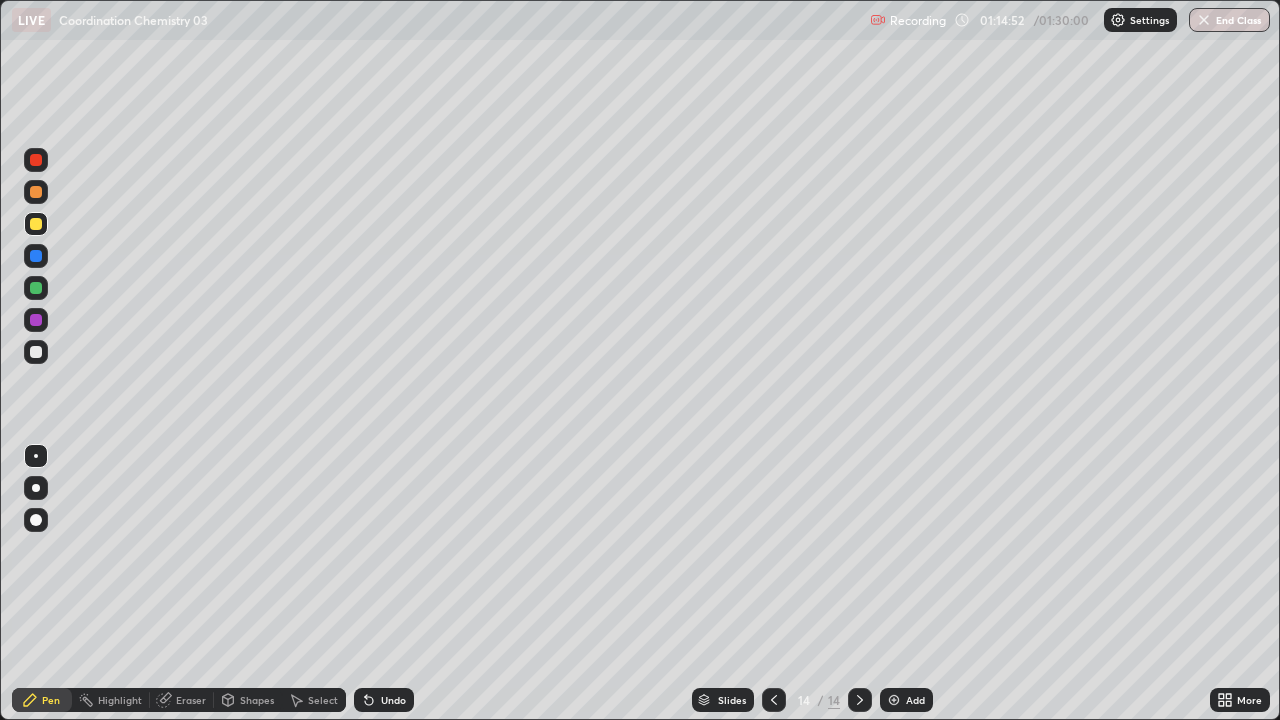 click at bounding box center [36, 288] 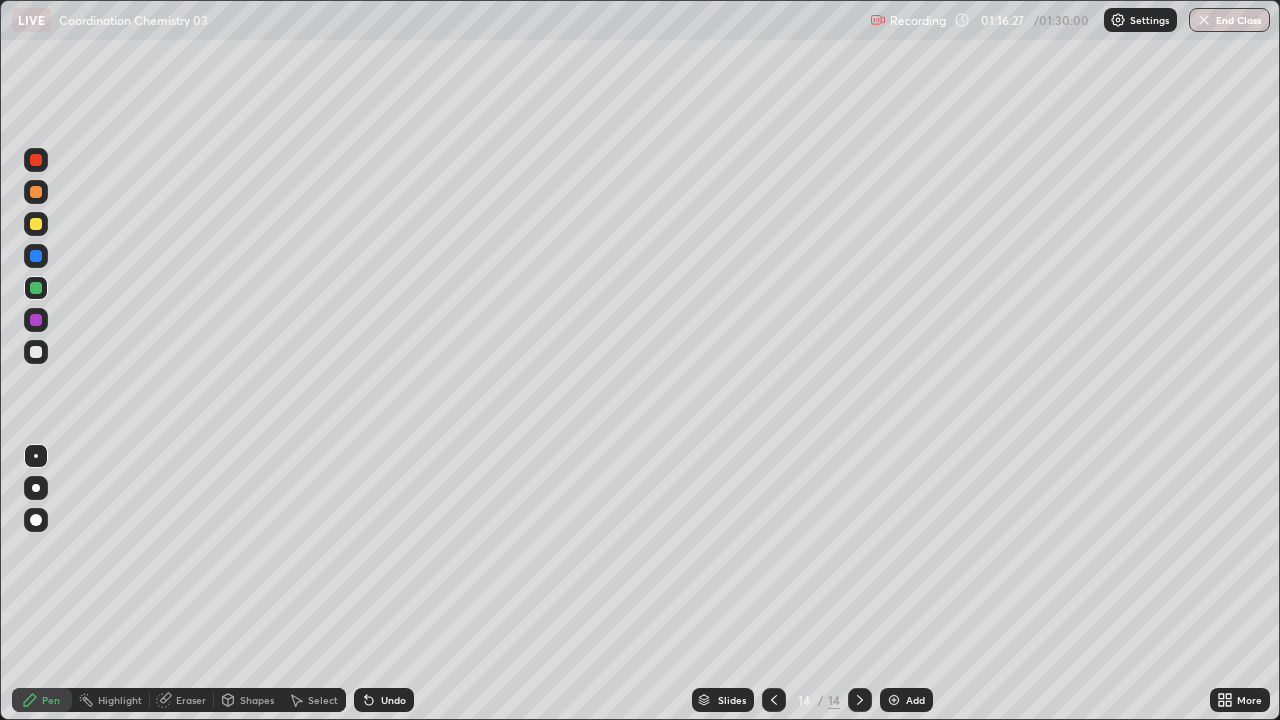 click at bounding box center [36, 352] 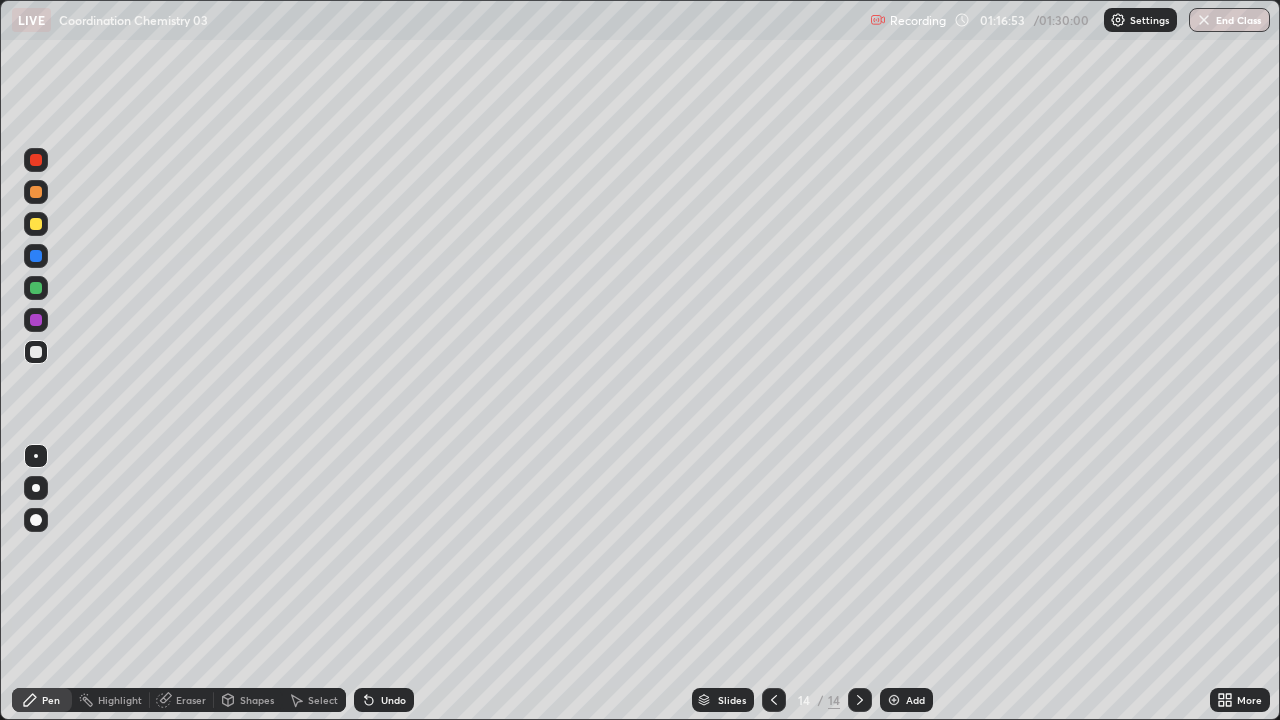 click 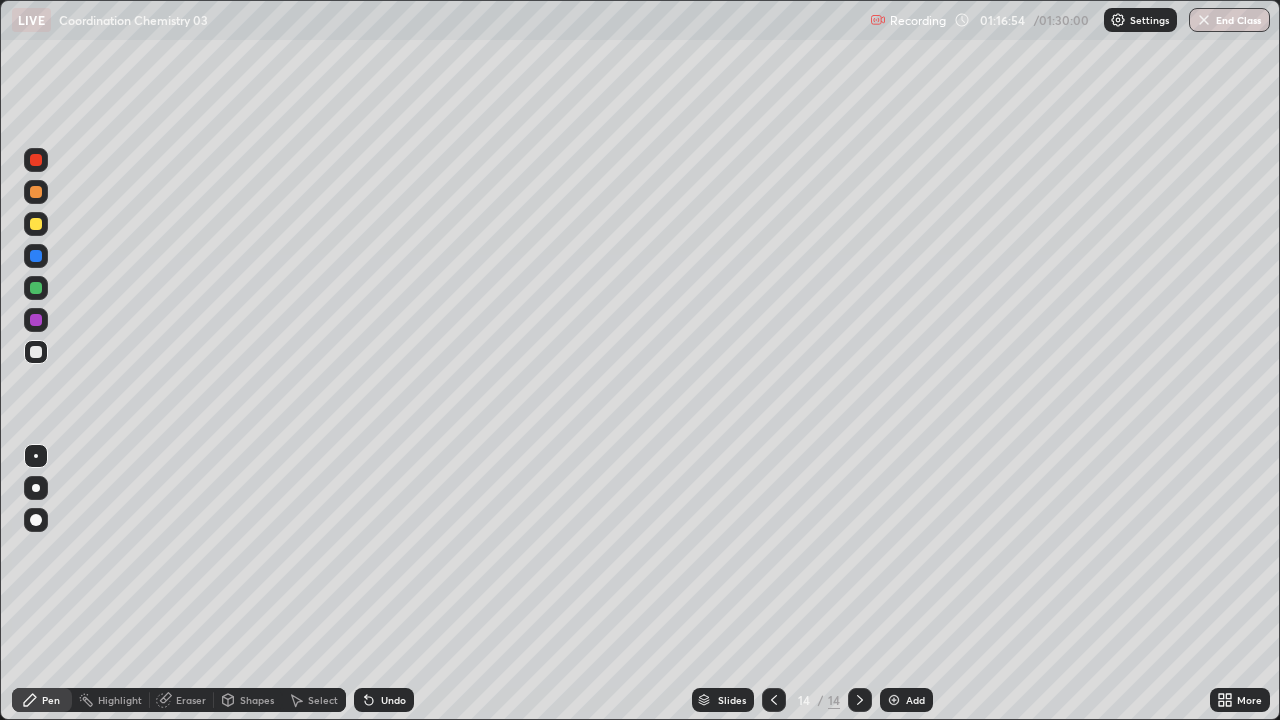 click 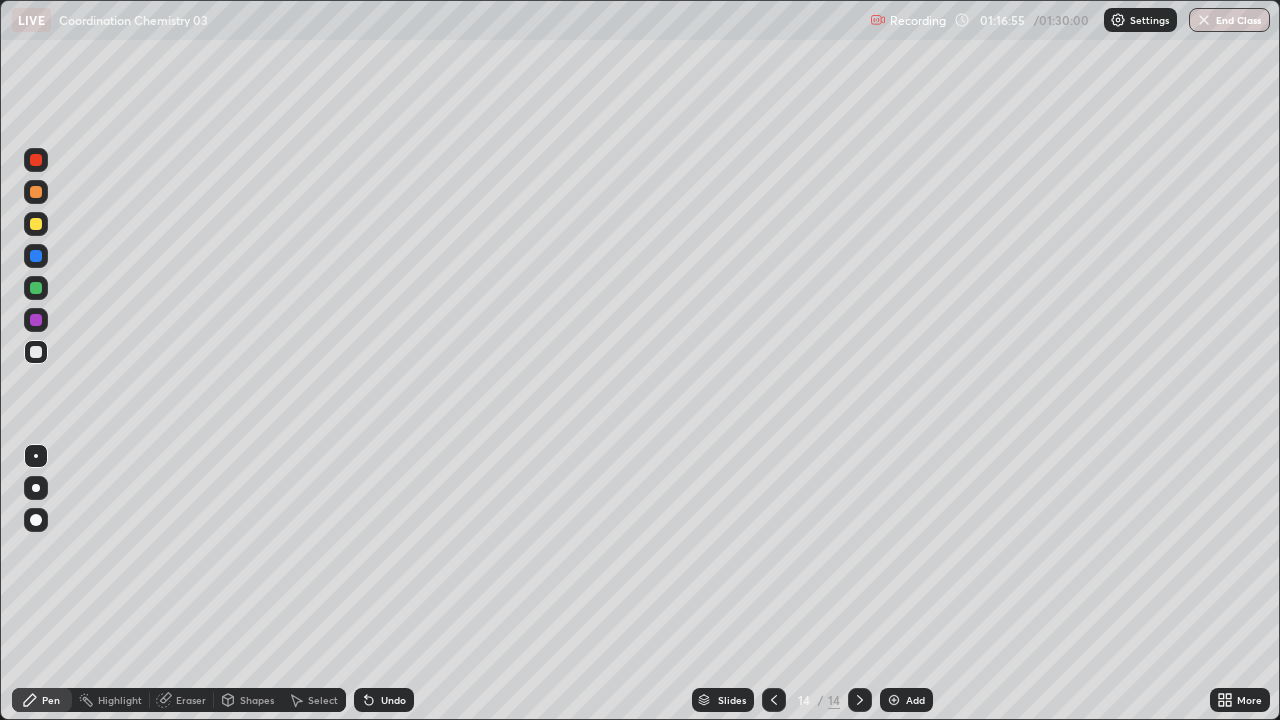 click on "Undo" at bounding box center (380, 700) 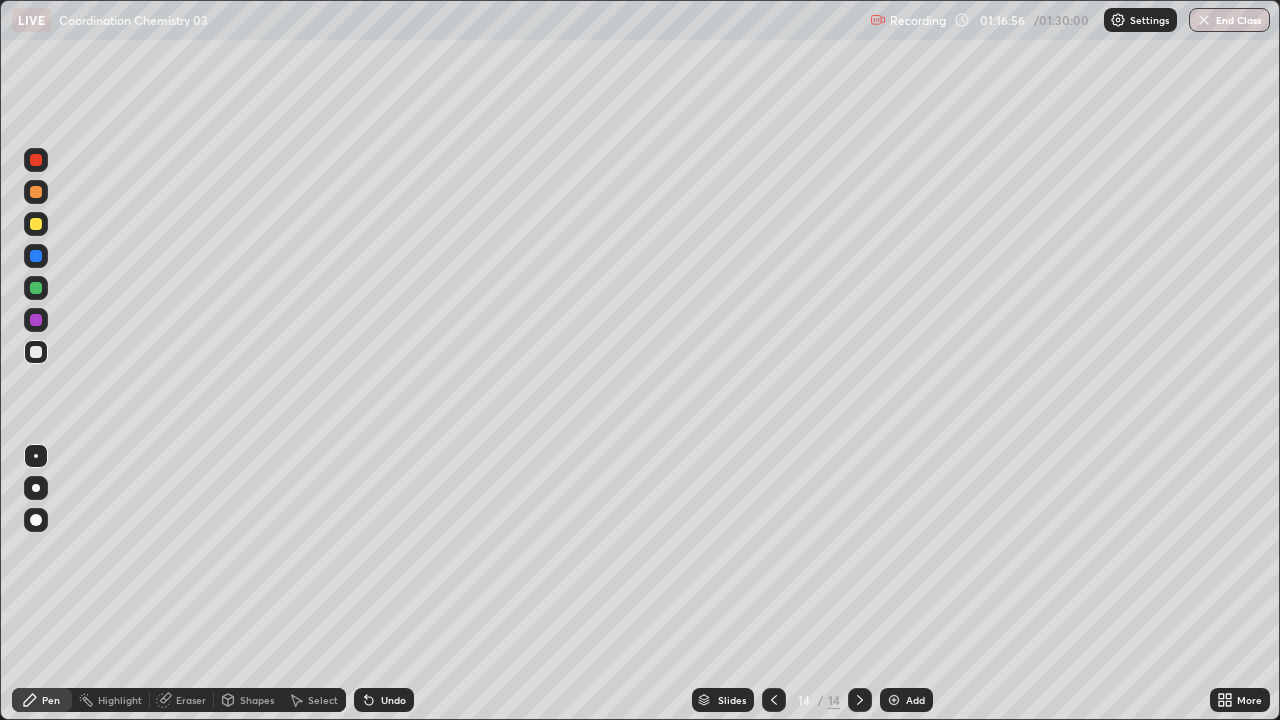 click 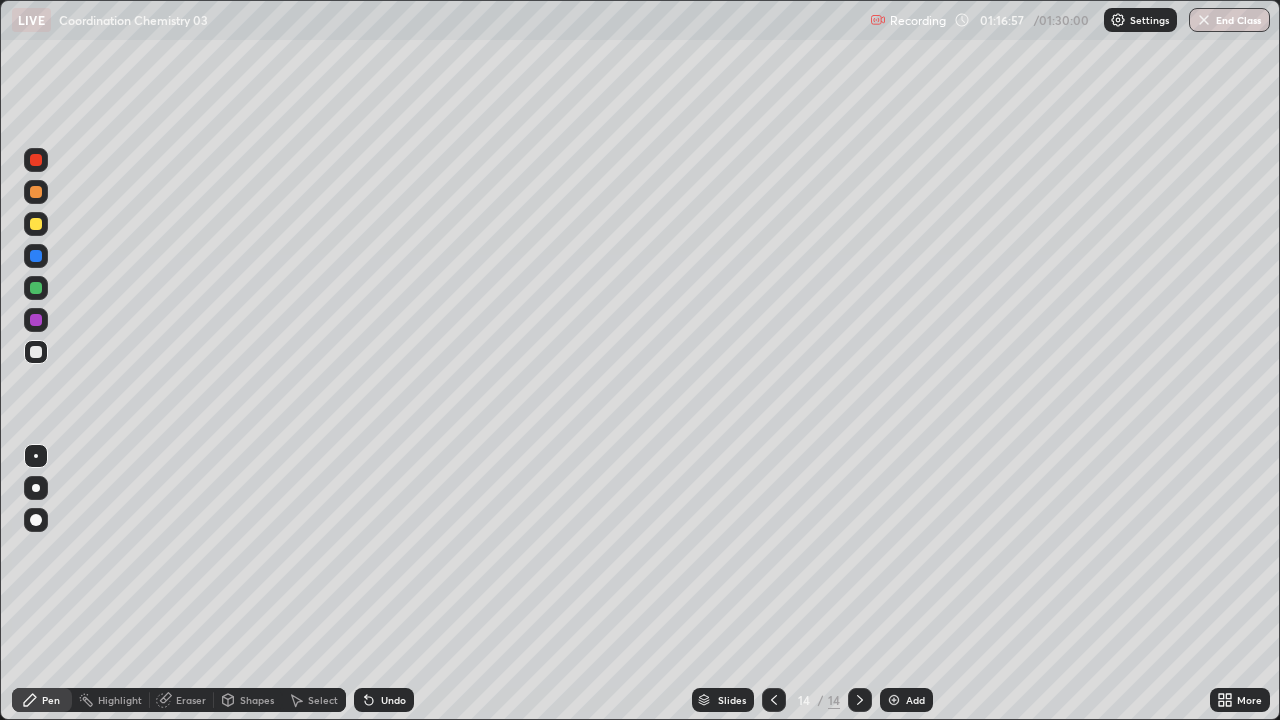 click on "Undo" at bounding box center [384, 700] 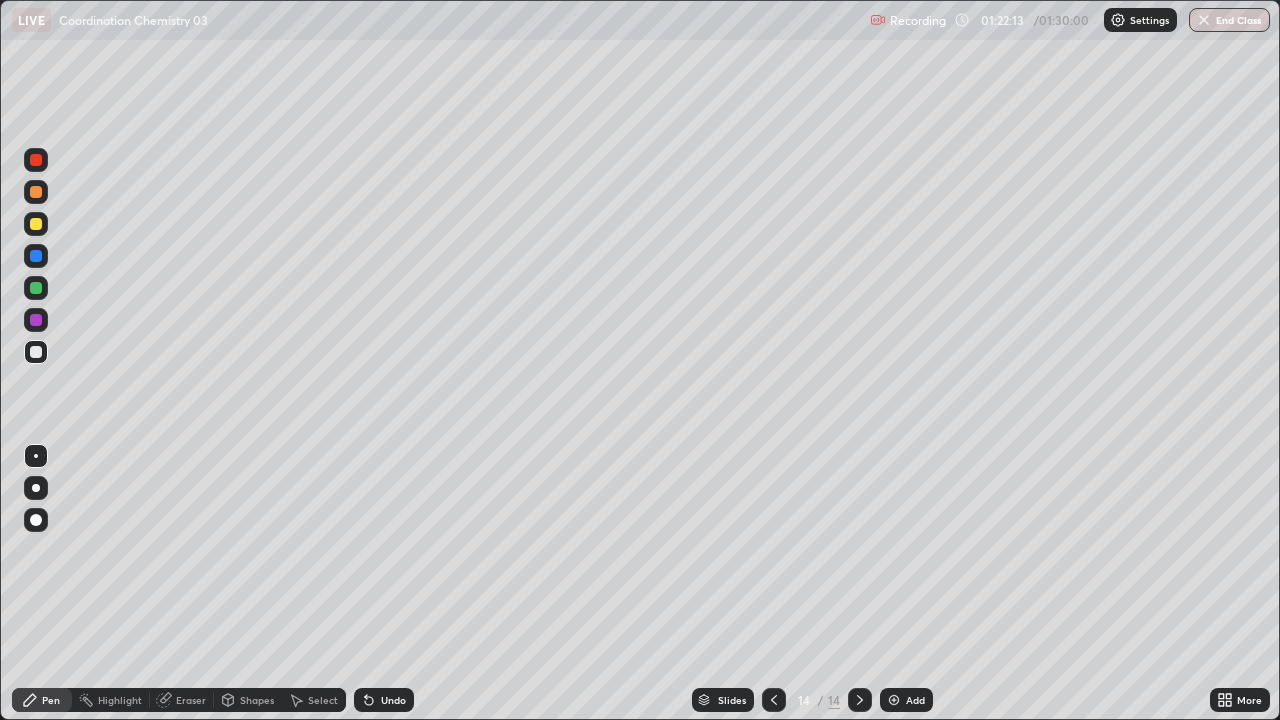 click 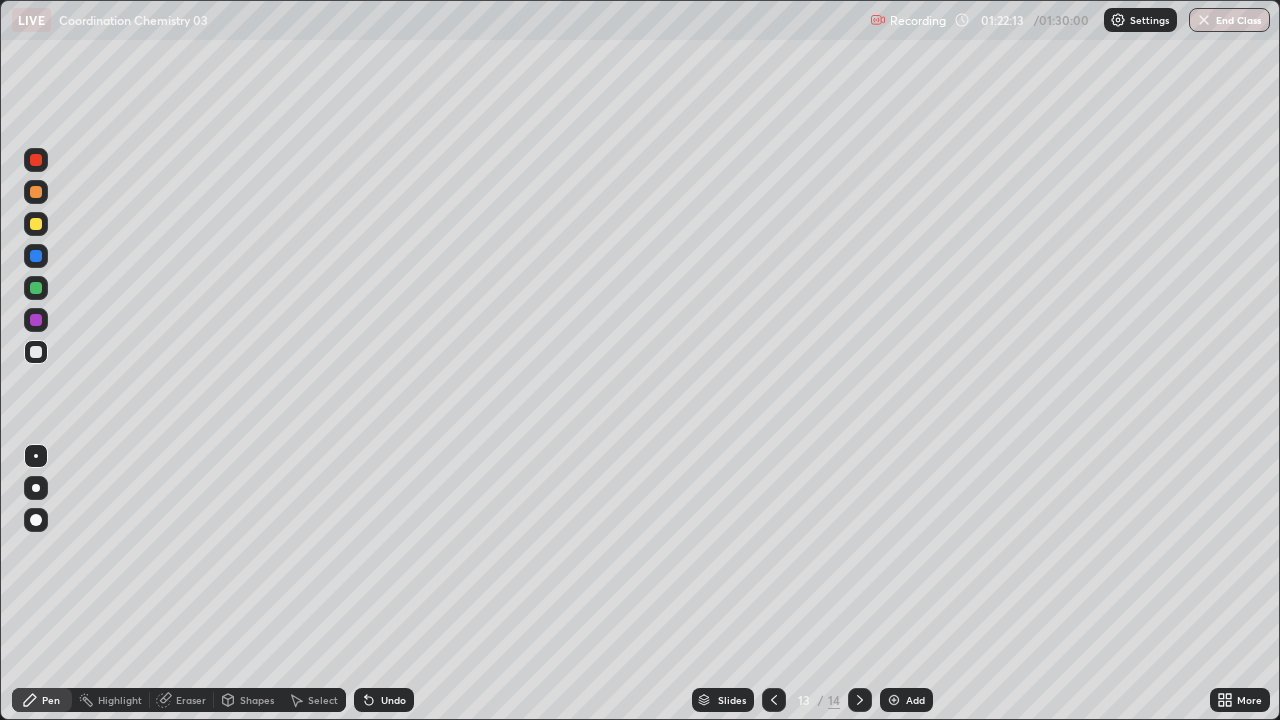 click 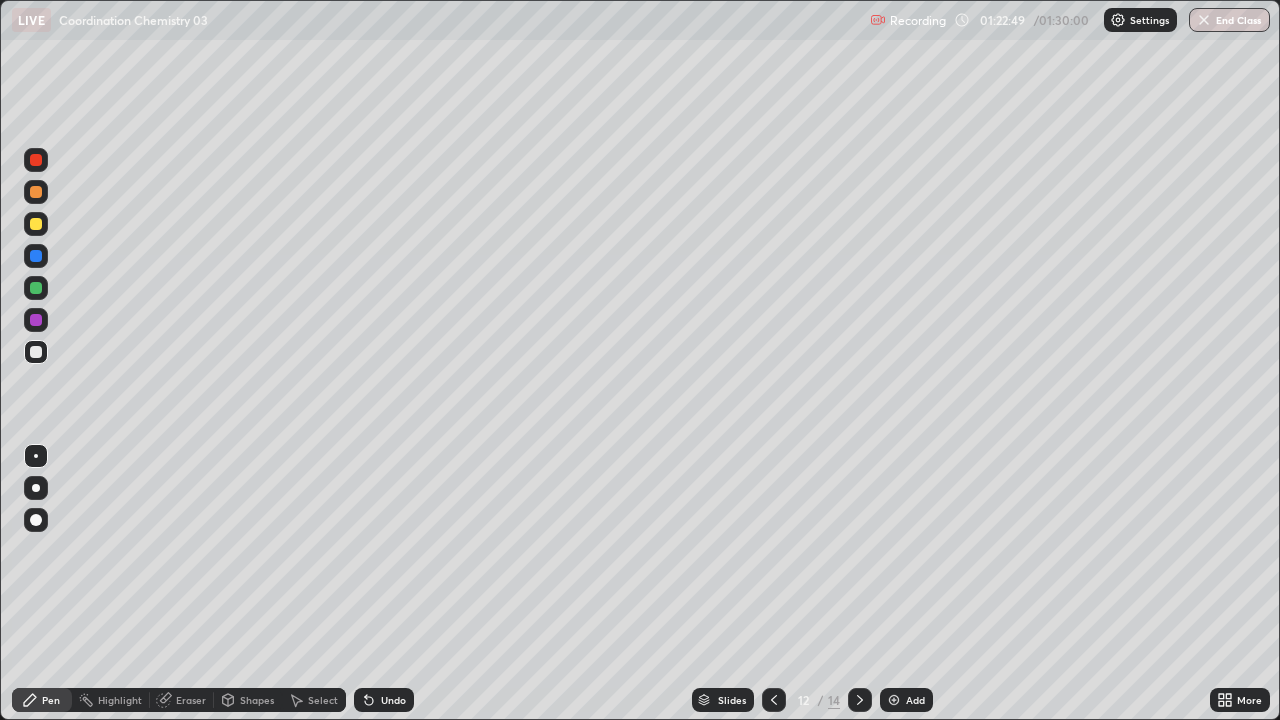 click at bounding box center (860, 700) 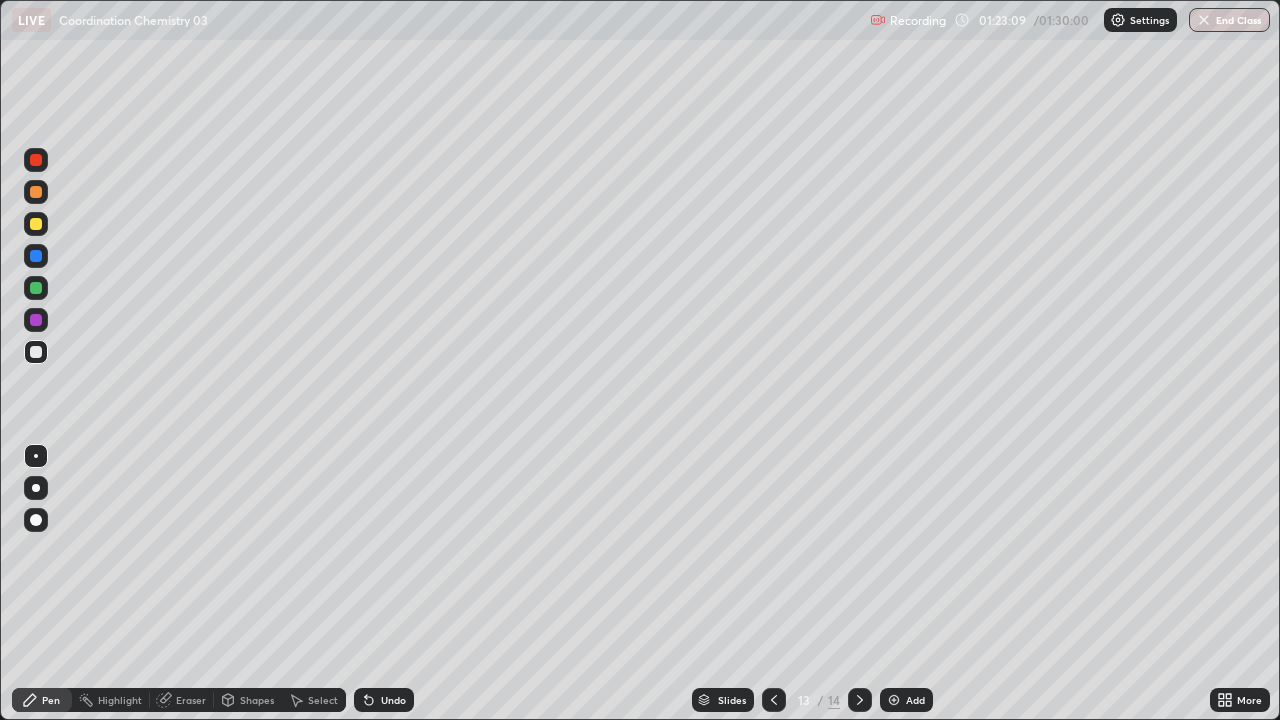 click 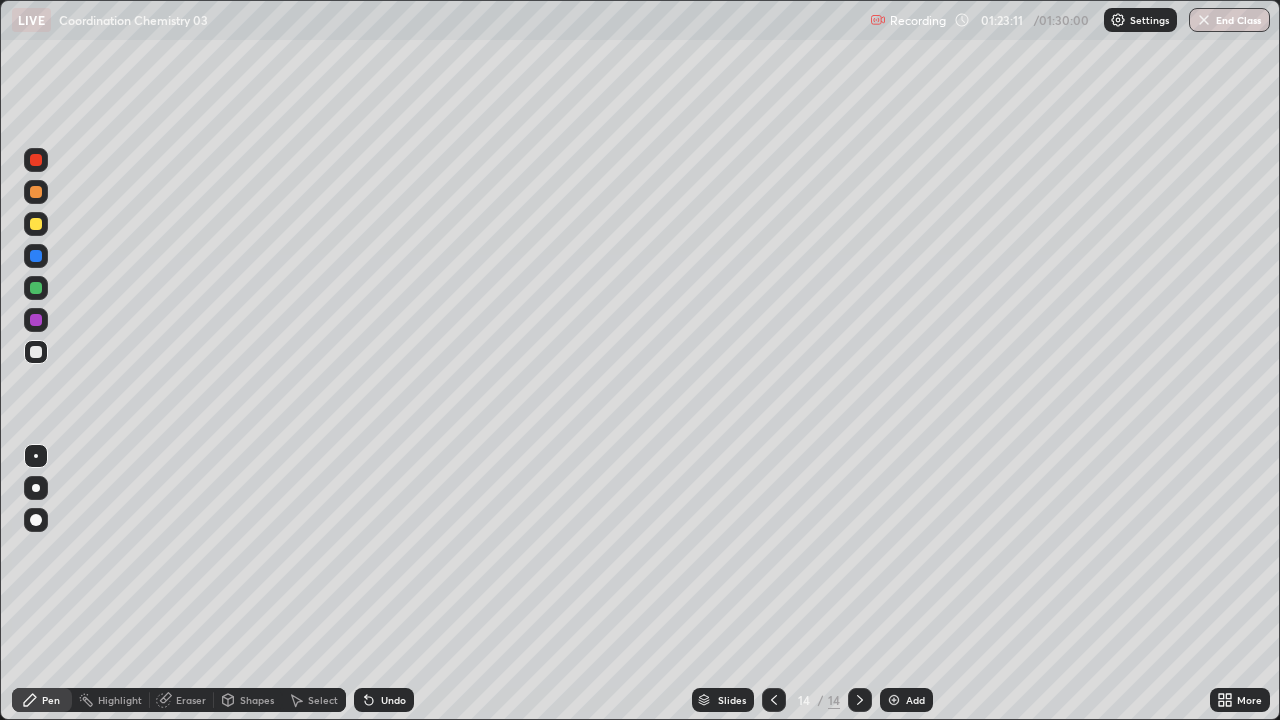 click 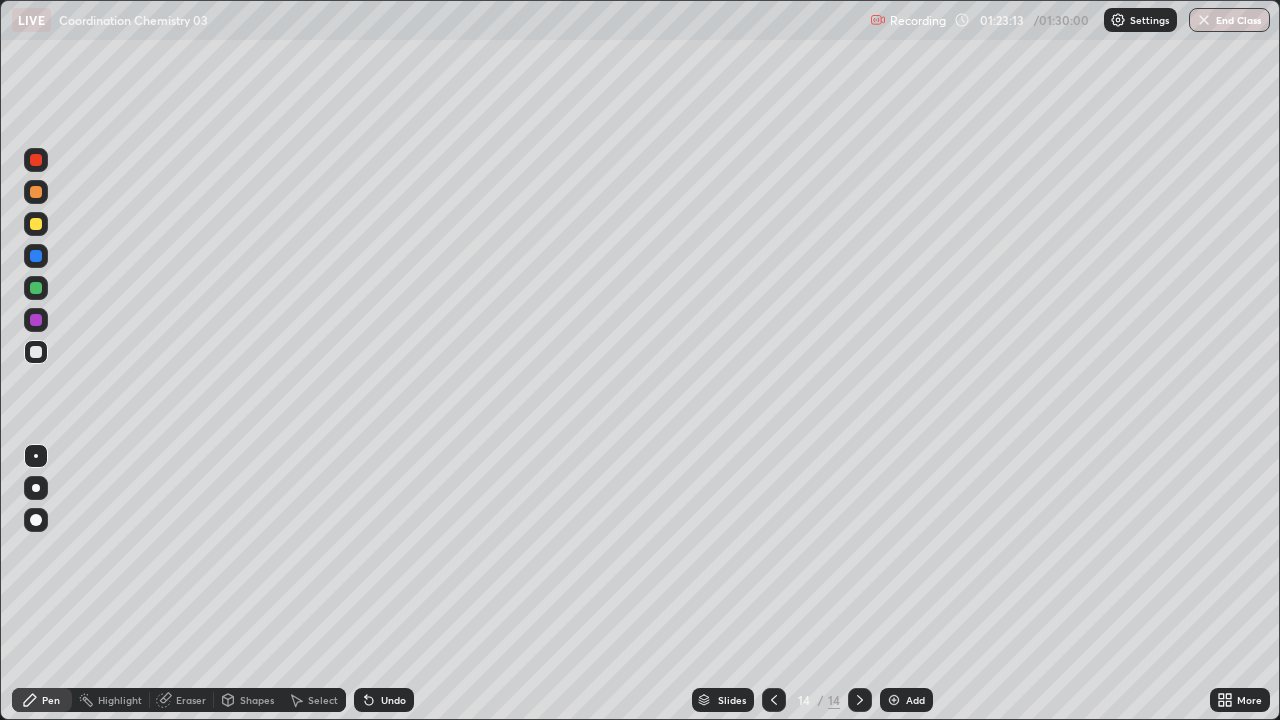 click at bounding box center [894, 700] 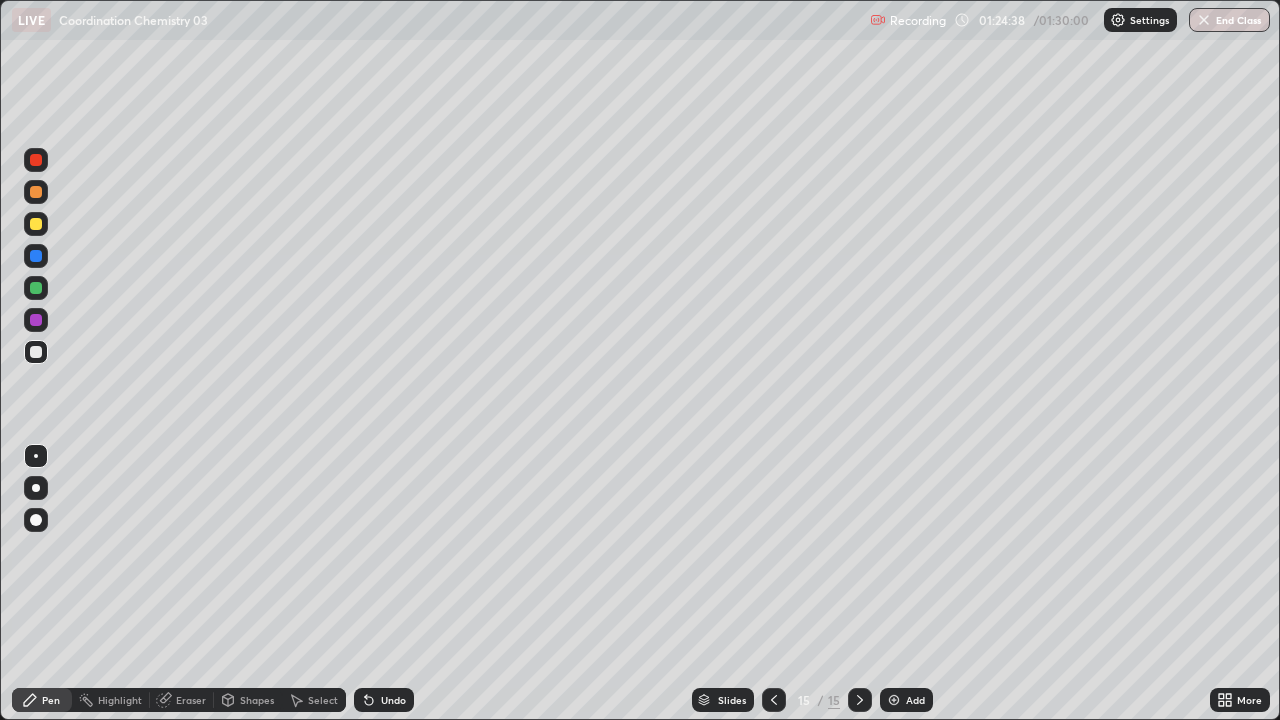 click on "Add" at bounding box center [906, 700] 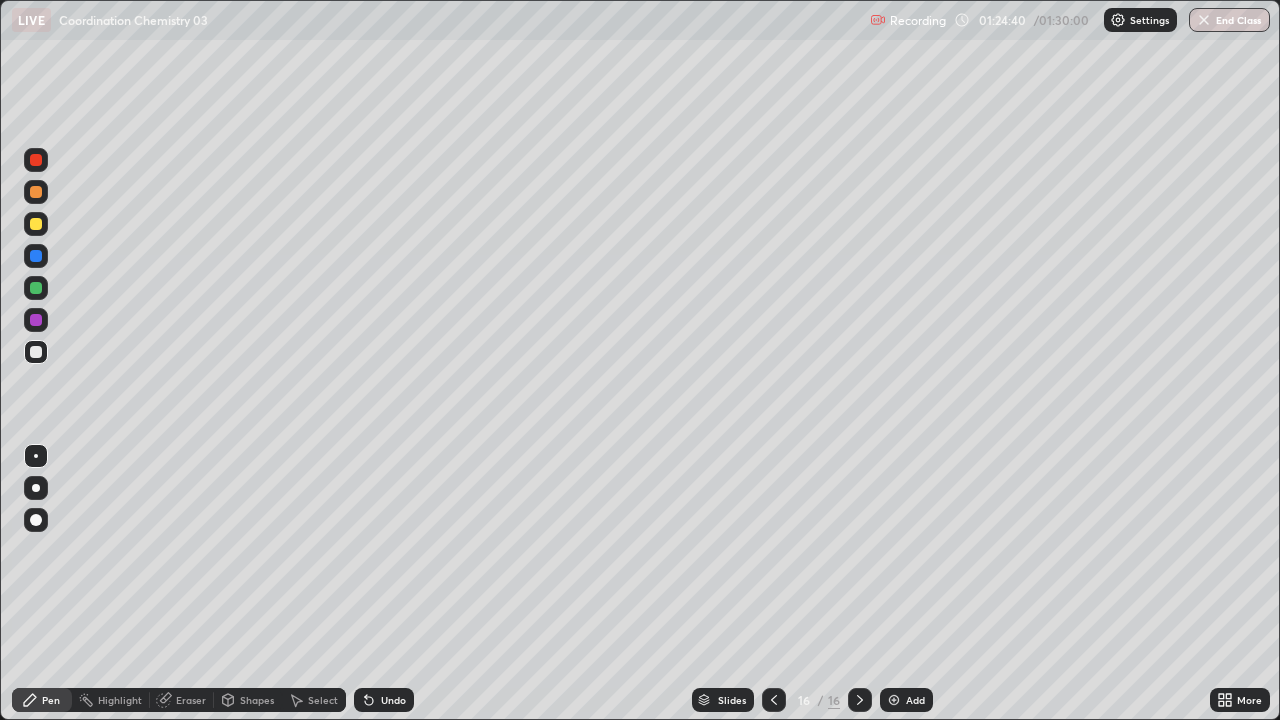 click at bounding box center (36, 160) 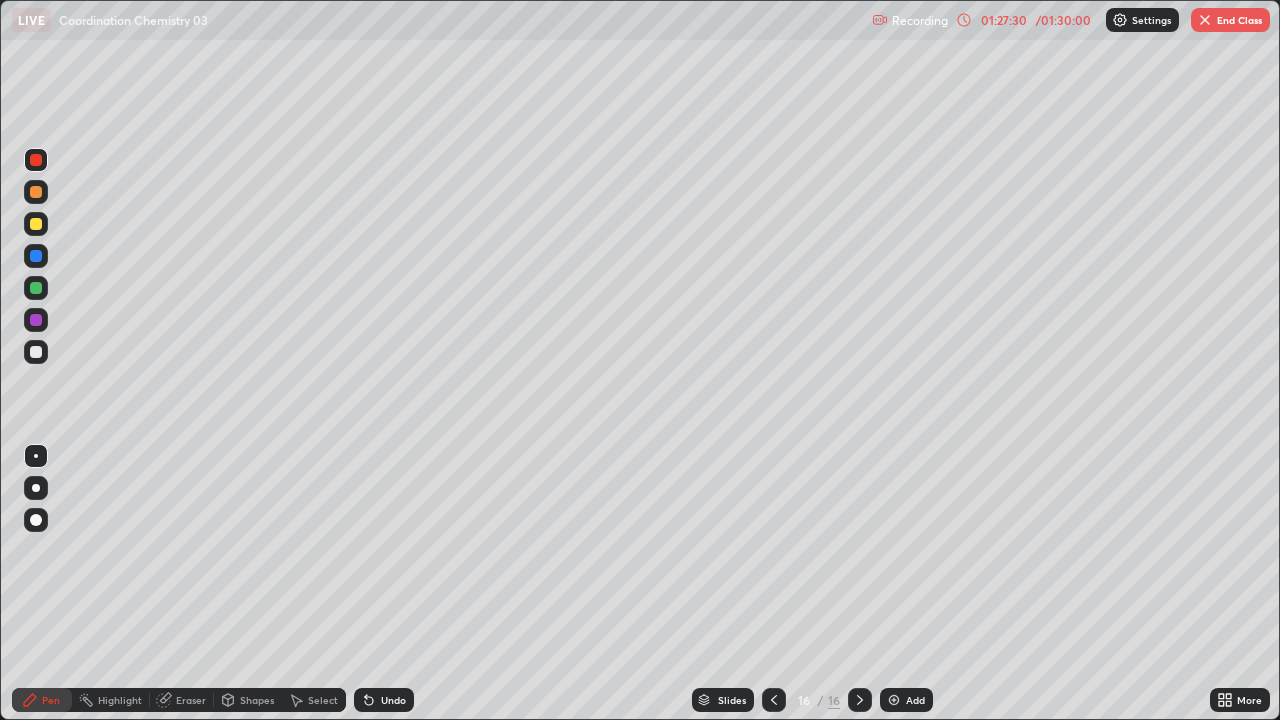 click at bounding box center [1205, 20] 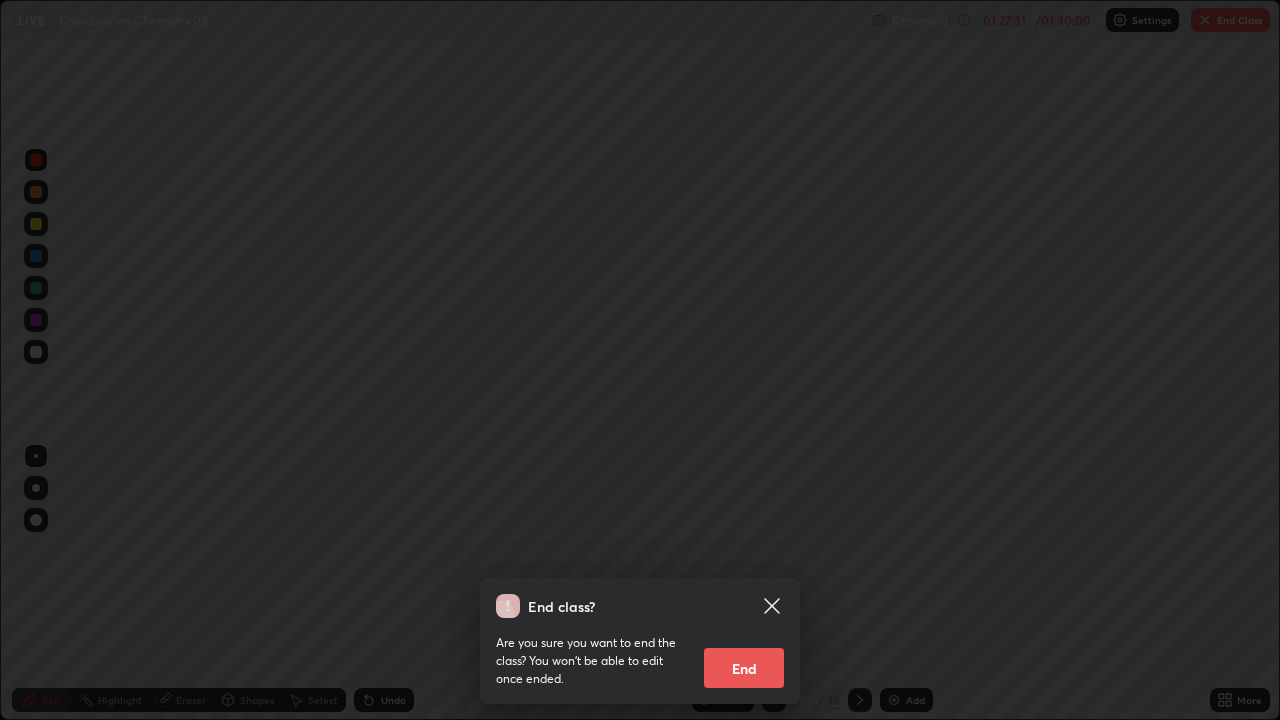 click on "End" at bounding box center (744, 668) 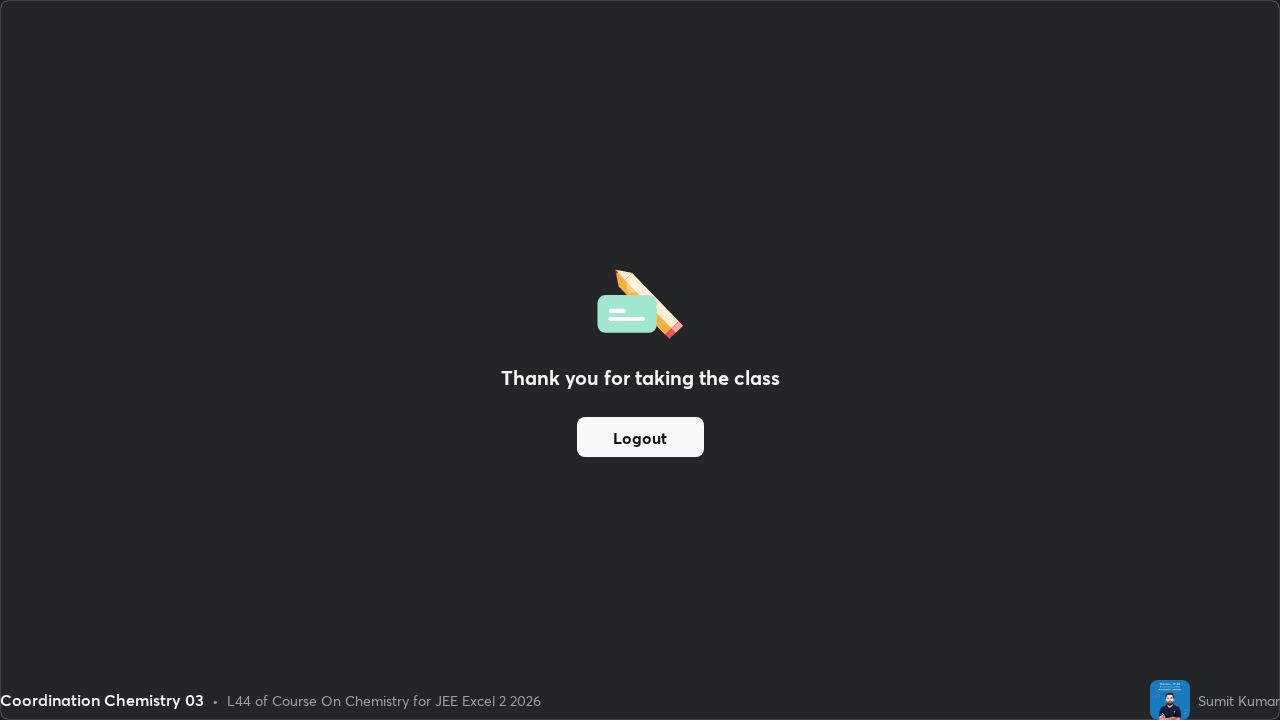 click on "Logout" at bounding box center (640, 437) 